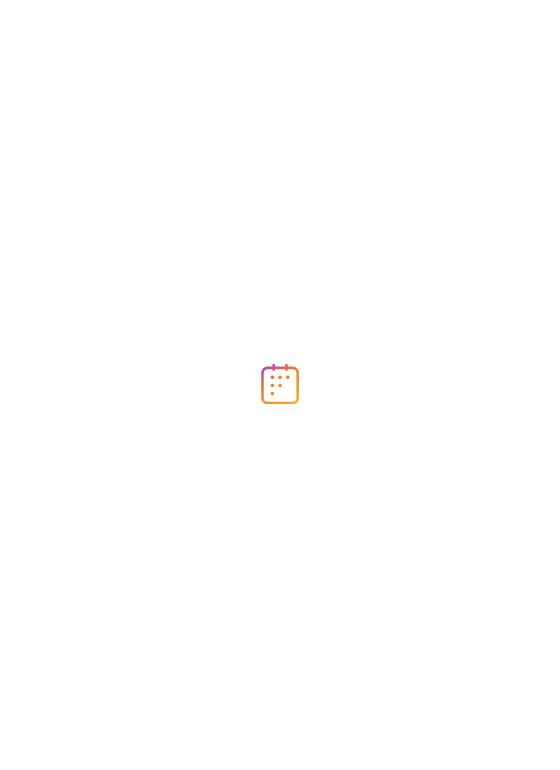 scroll, scrollTop: 0, scrollLeft: 0, axis: both 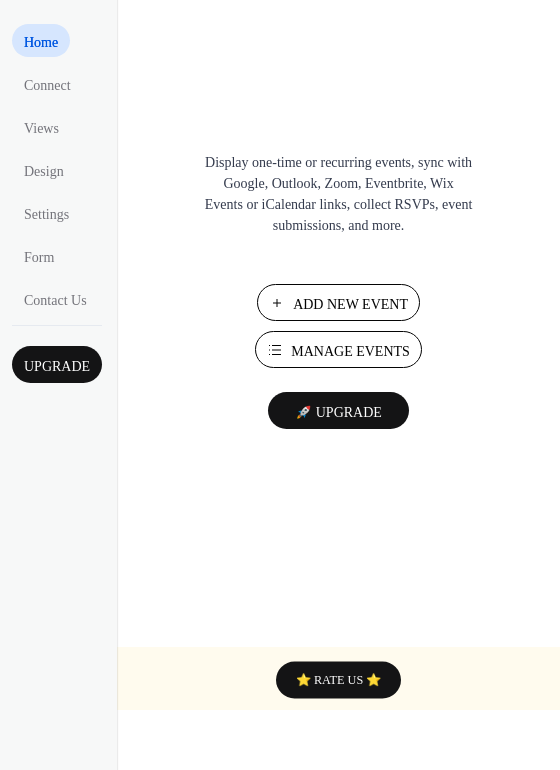 click on "Add New Event" at bounding box center [350, 304] 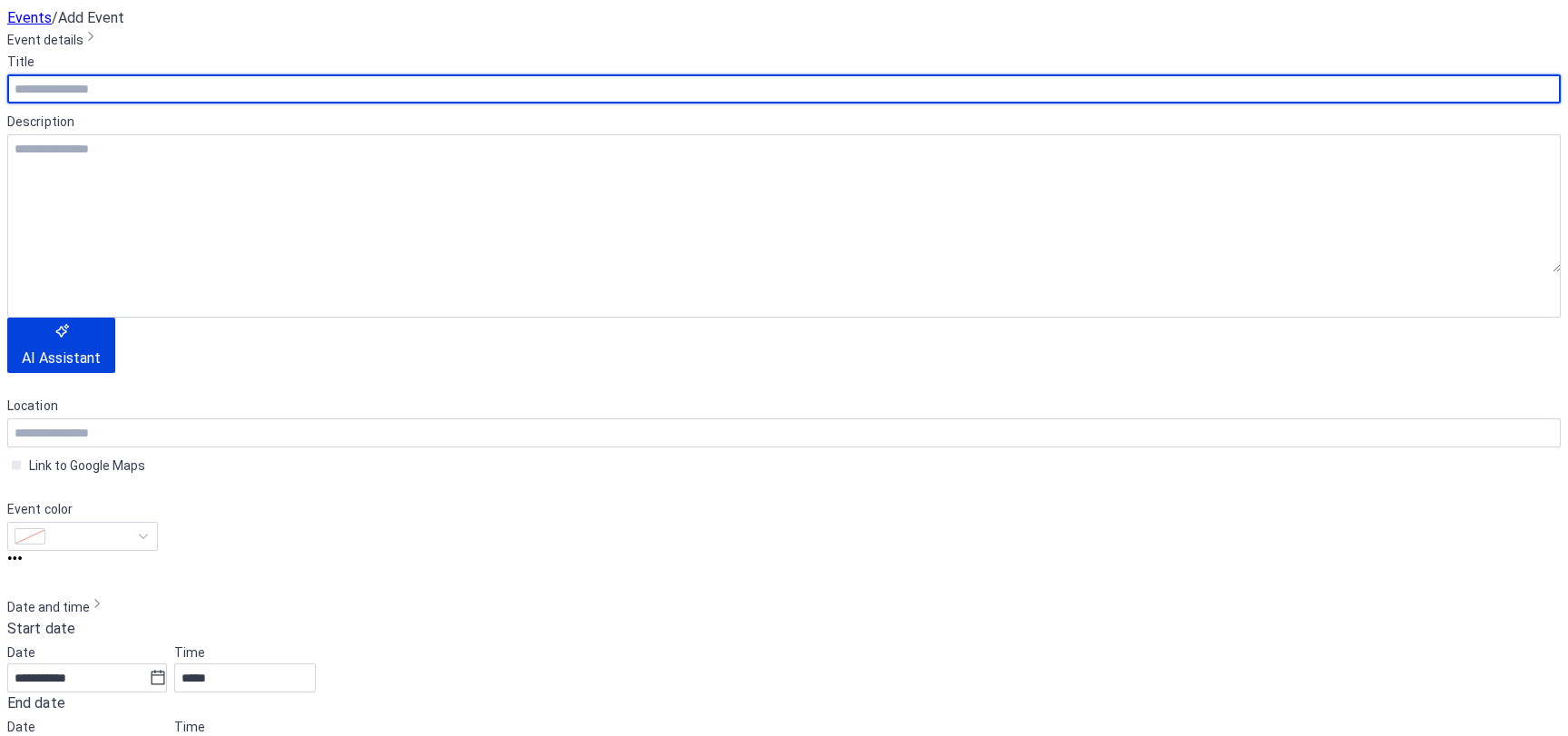 scroll, scrollTop: 0, scrollLeft: 0, axis: both 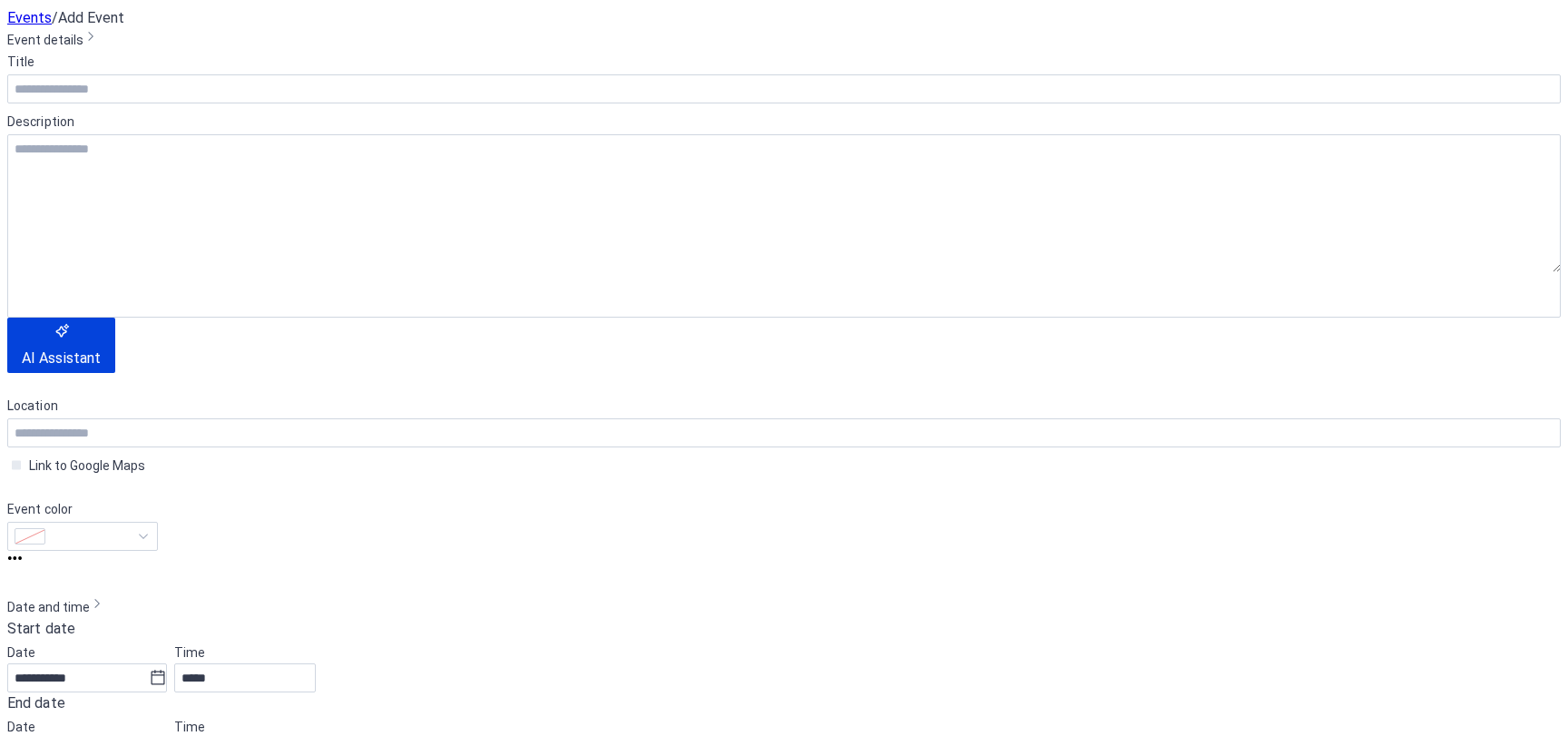 click at bounding box center (1005, 2062) 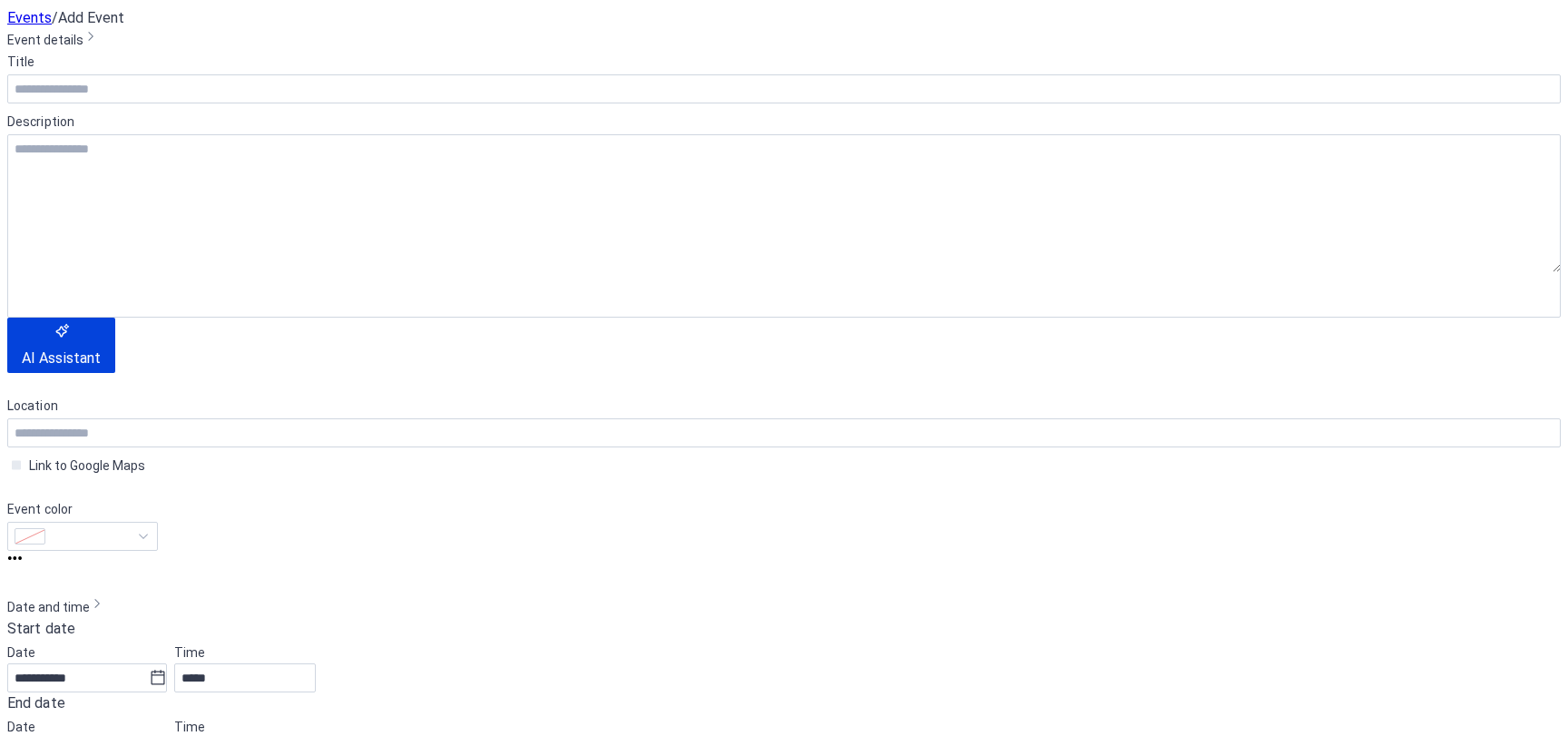 click at bounding box center [1227, 2077] 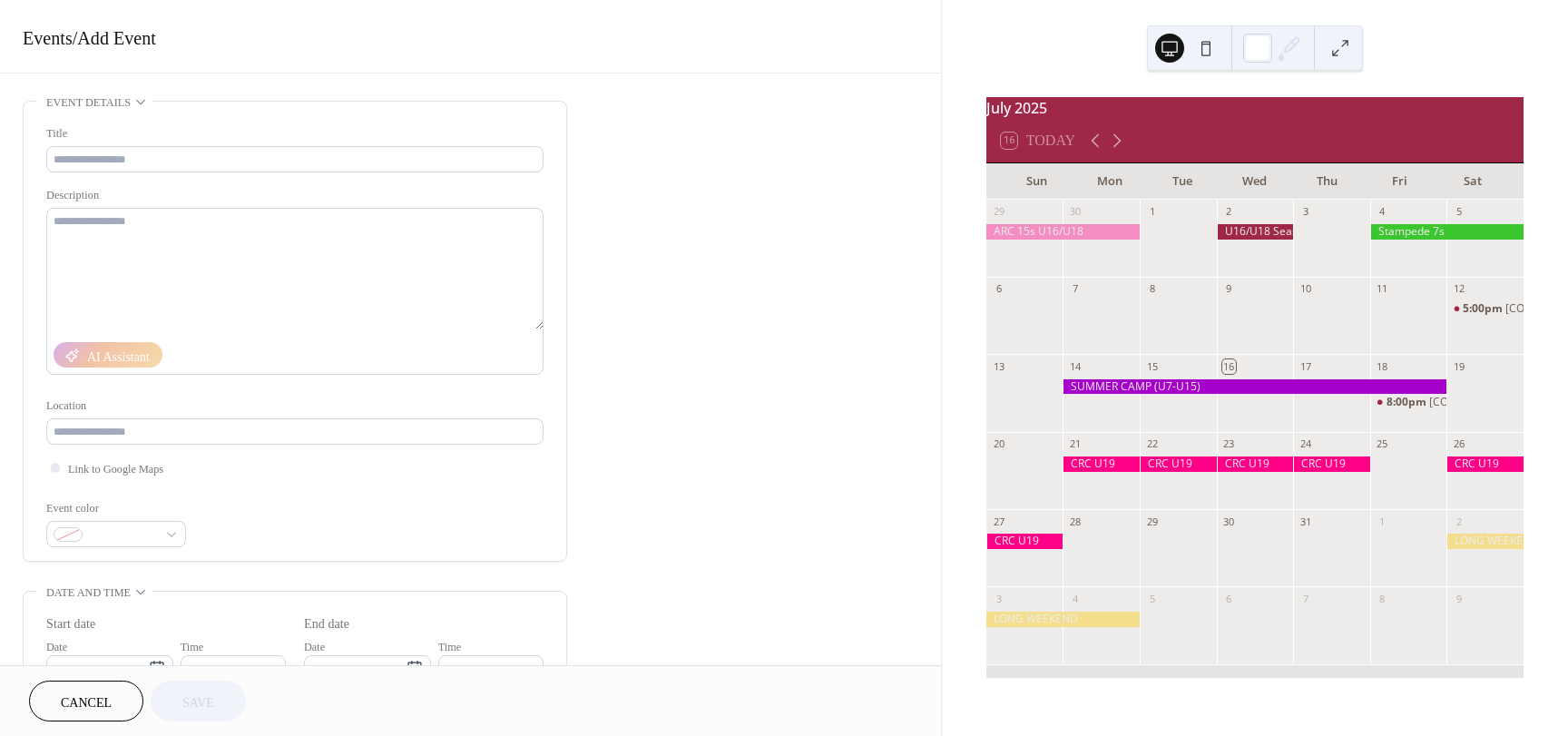 click at bounding box center (1408, 479) 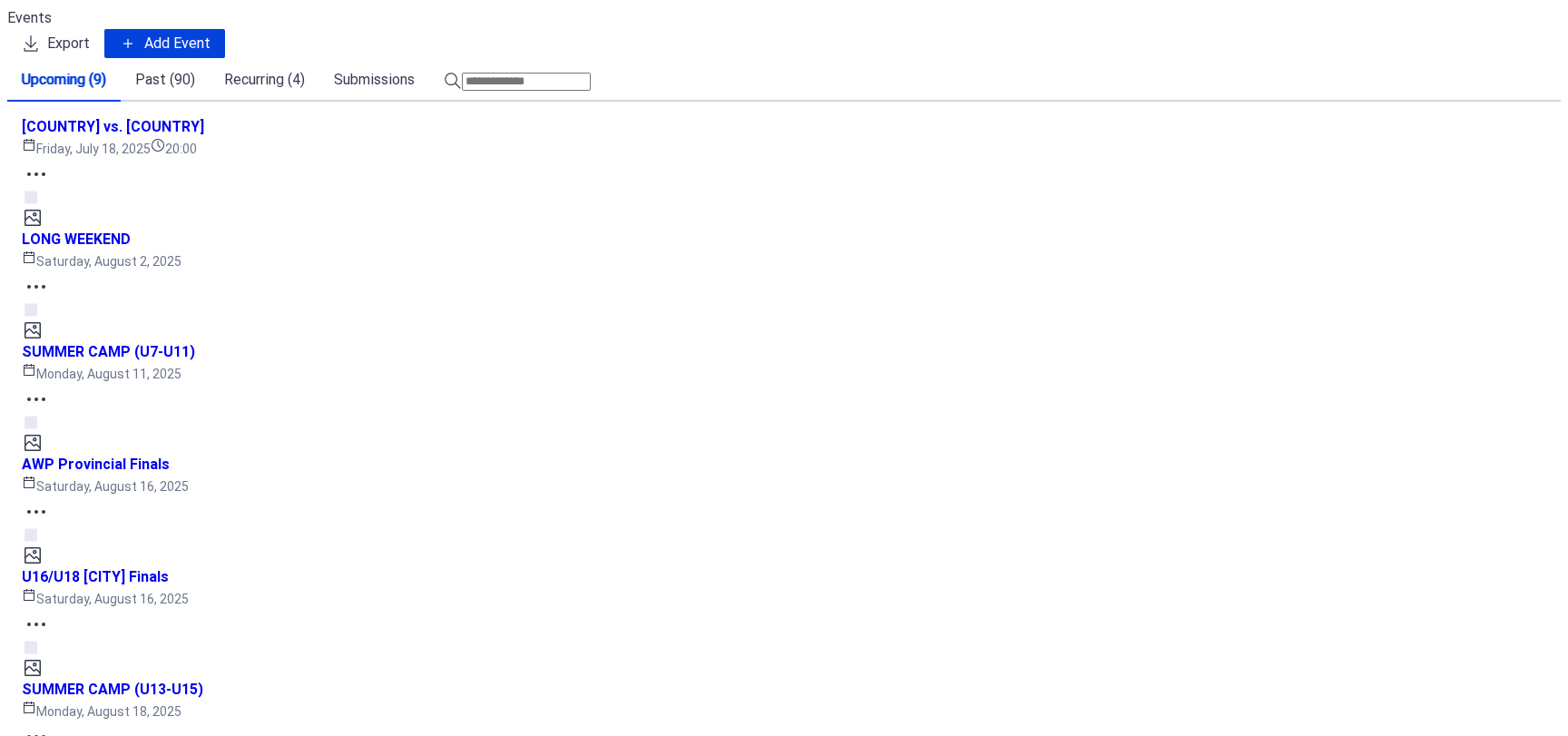scroll, scrollTop: 0, scrollLeft: 0, axis: both 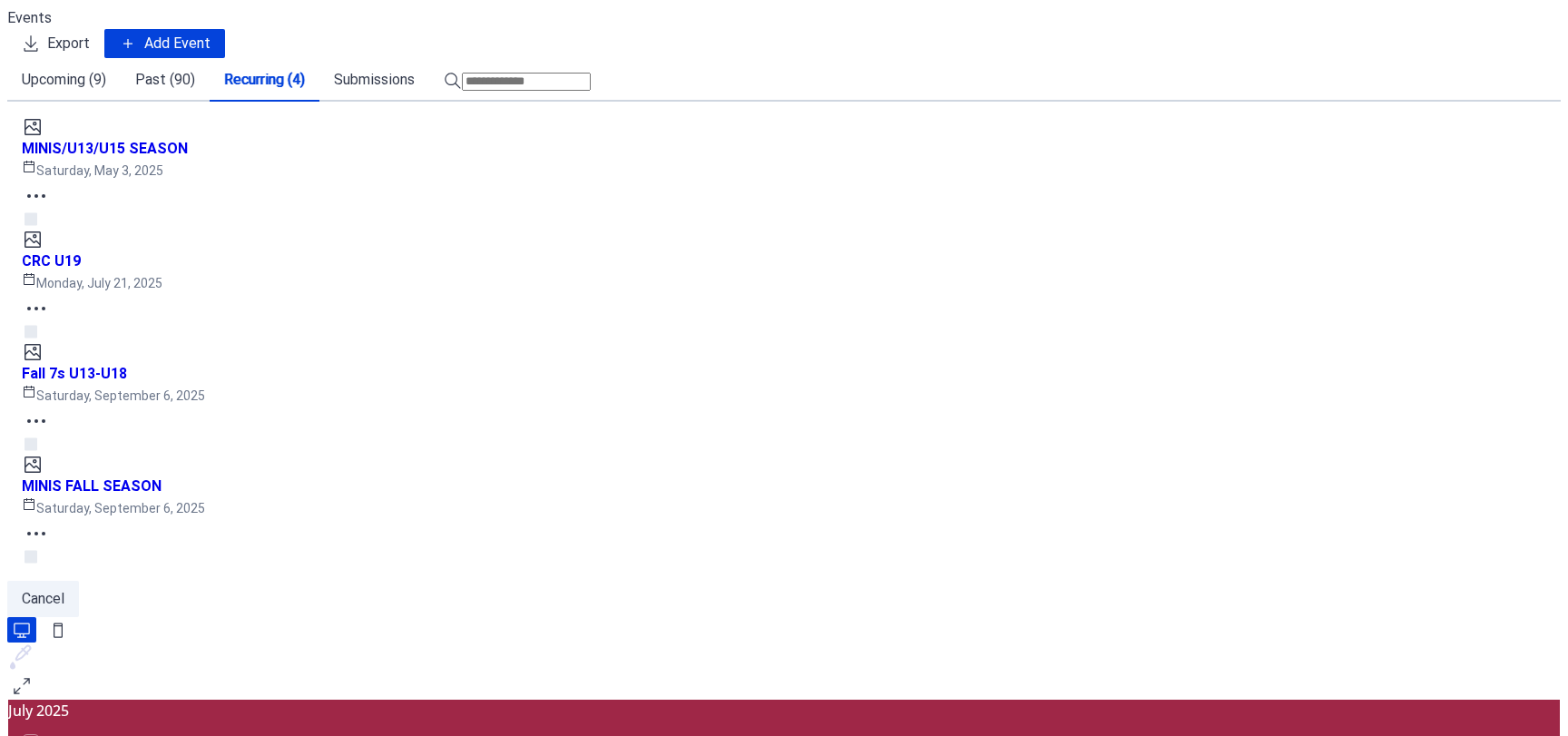 click on "CRC U19 [DAY], [DATE]" at bounding box center (784, 272) 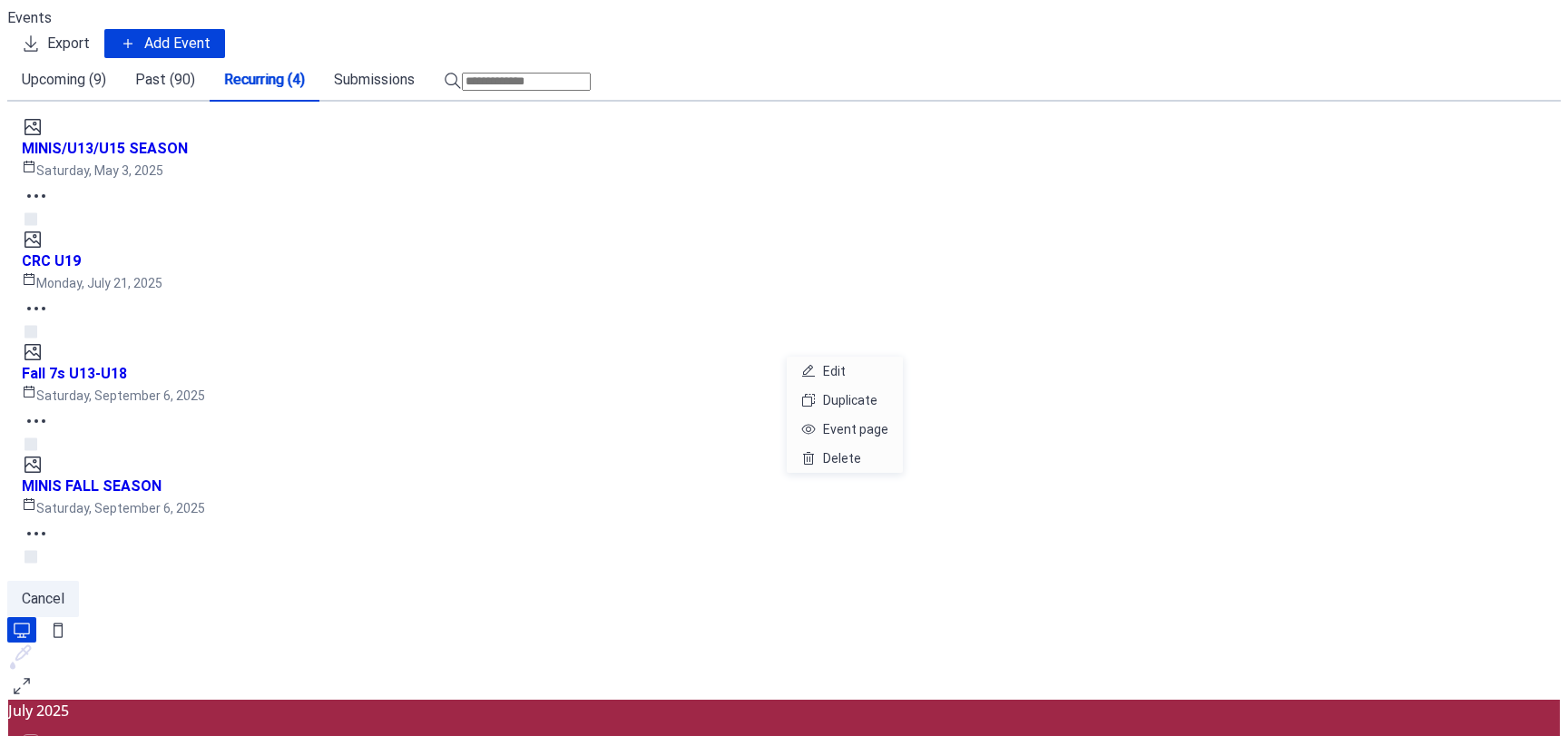 click 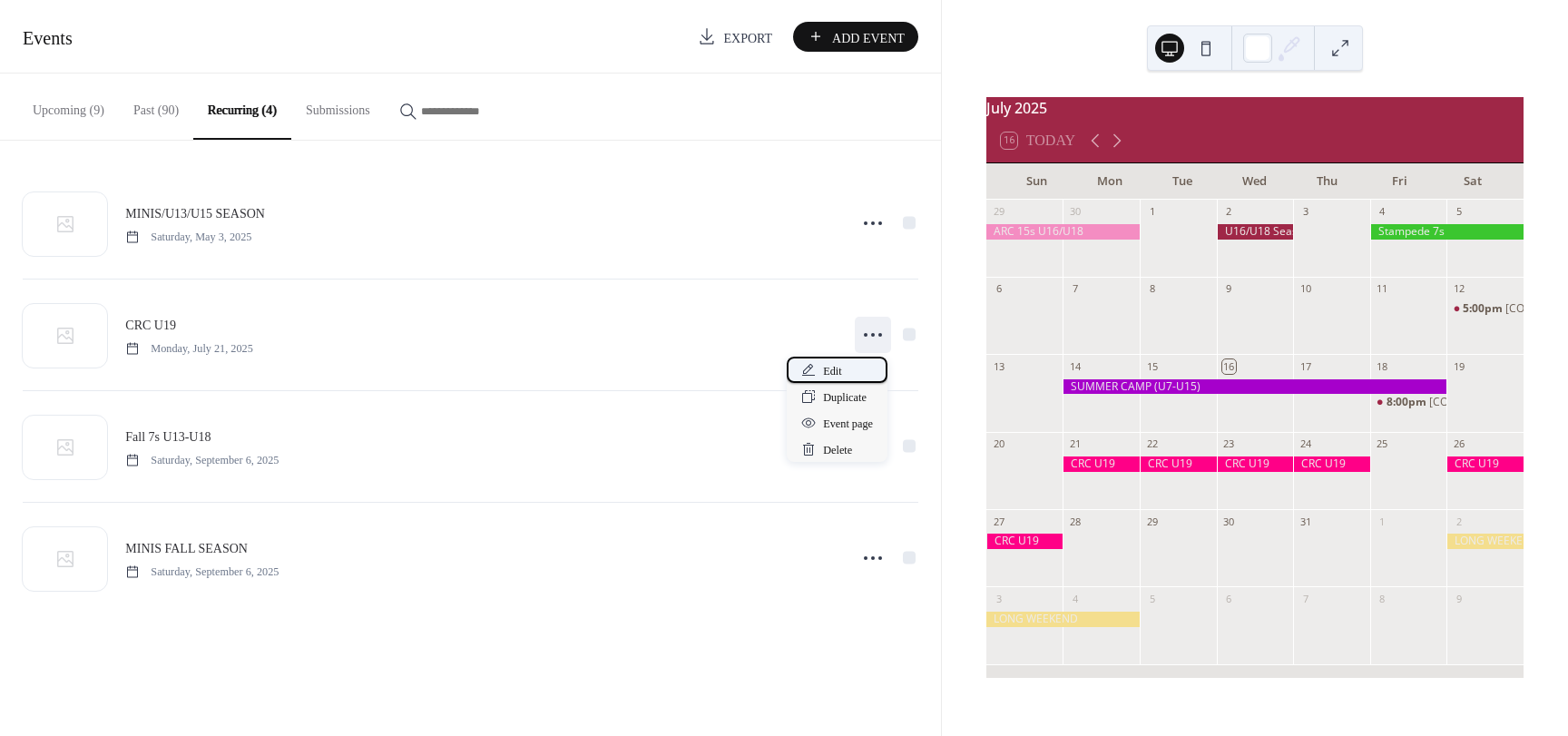 click on "Edit" at bounding box center (832, 371) 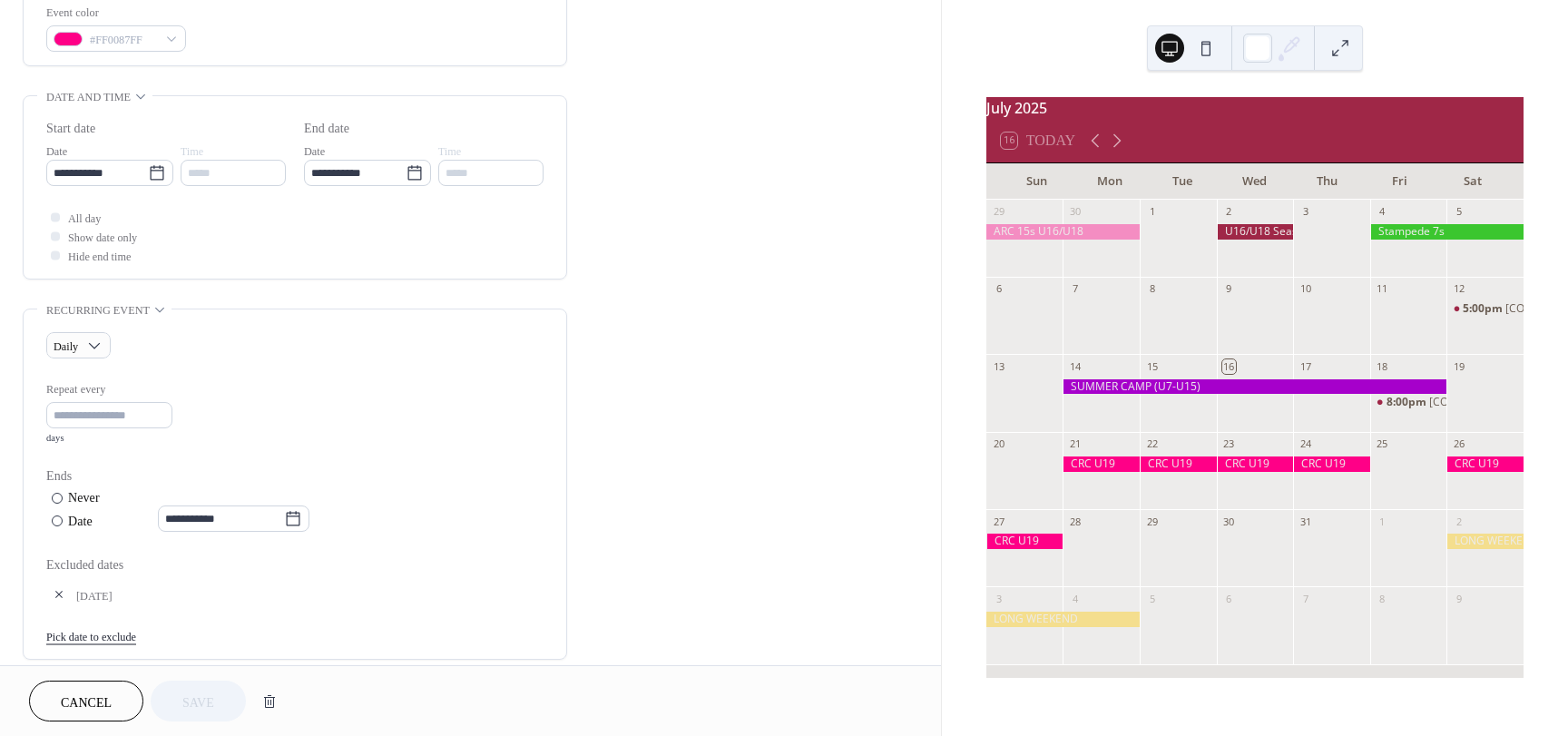 scroll, scrollTop: 545, scrollLeft: 0, axis: vertical 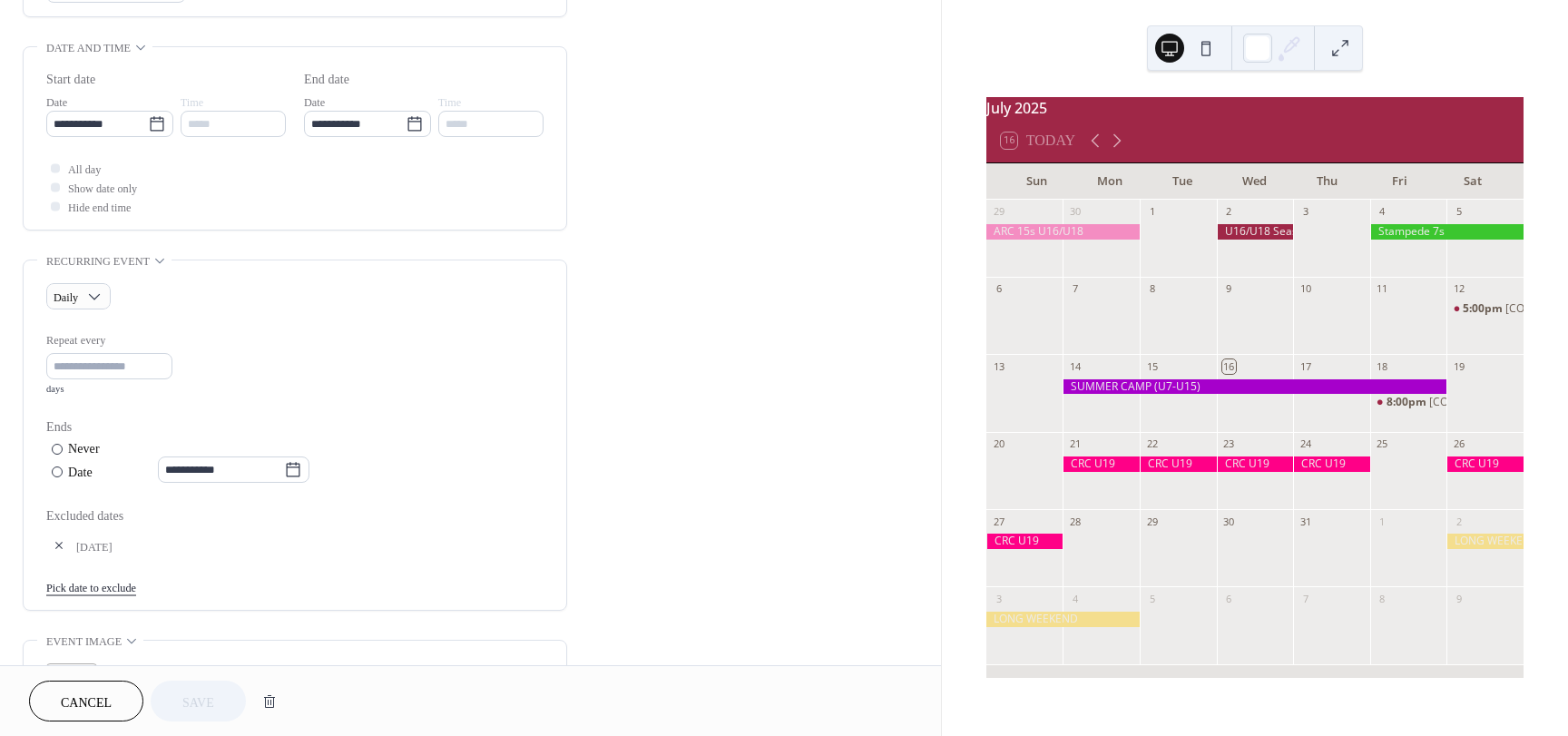 click at bounding box center [59, 545] 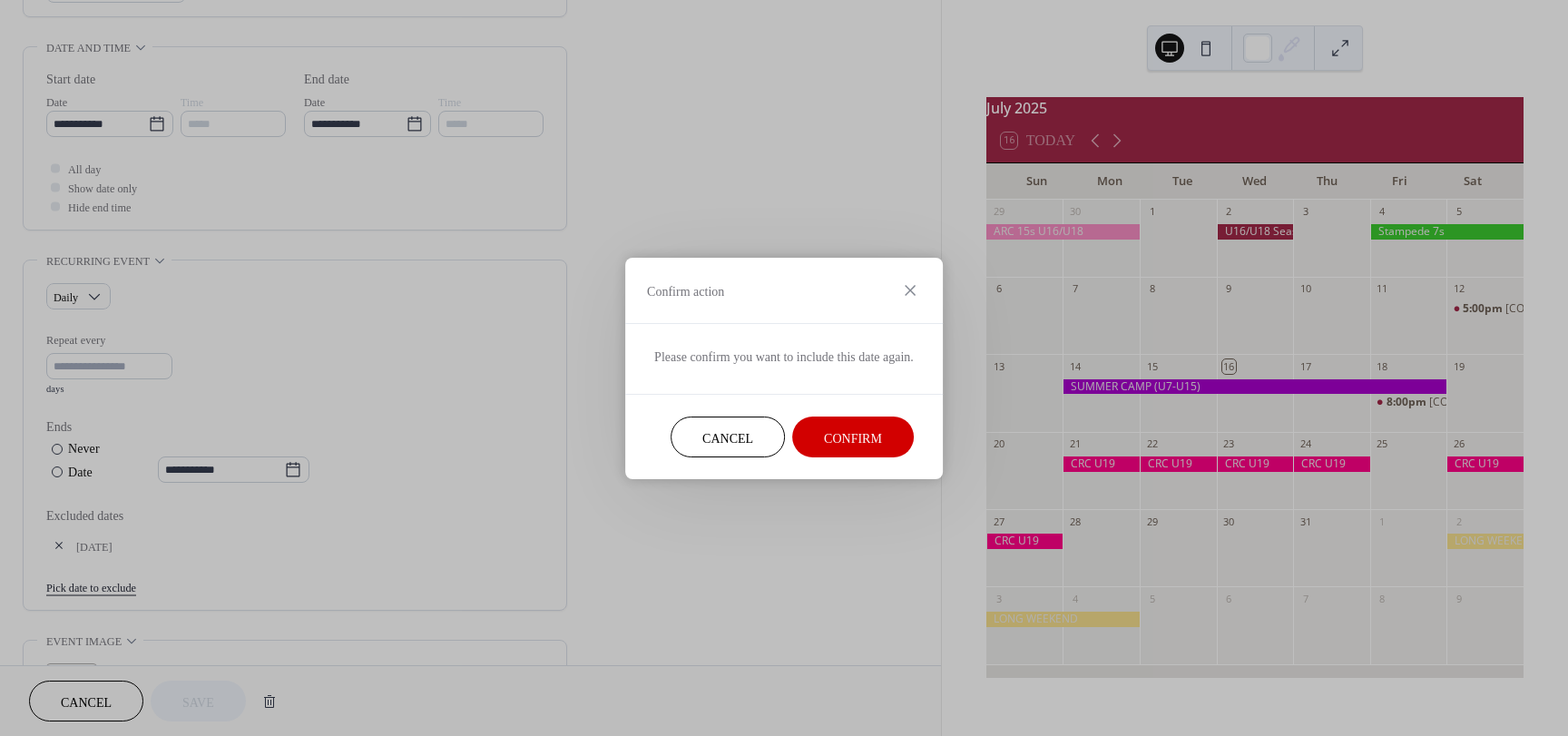 click on "Confirm" at bounding box center (853, 437) 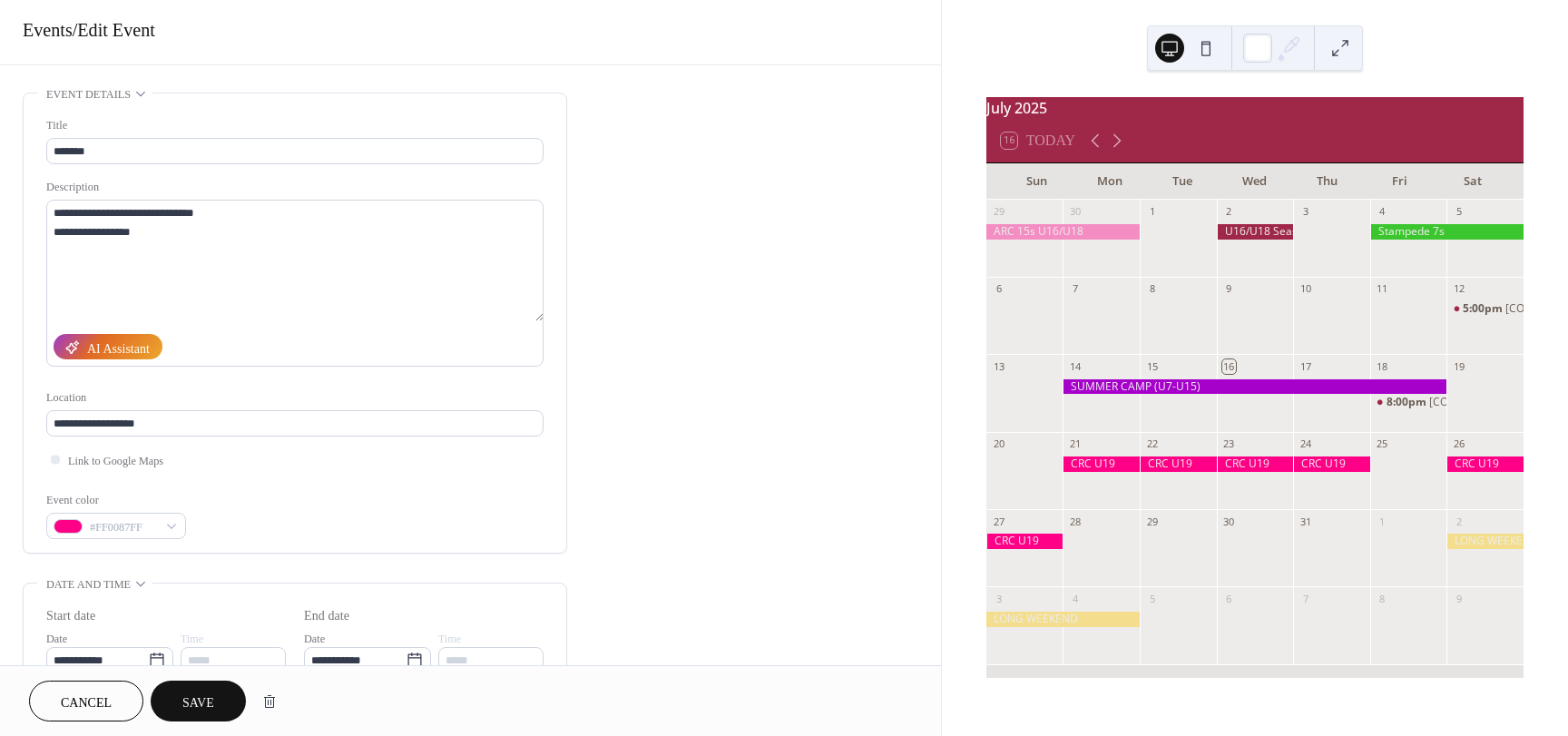 scroll, scrollTop: 0, scrollLeft: 0, axis: both 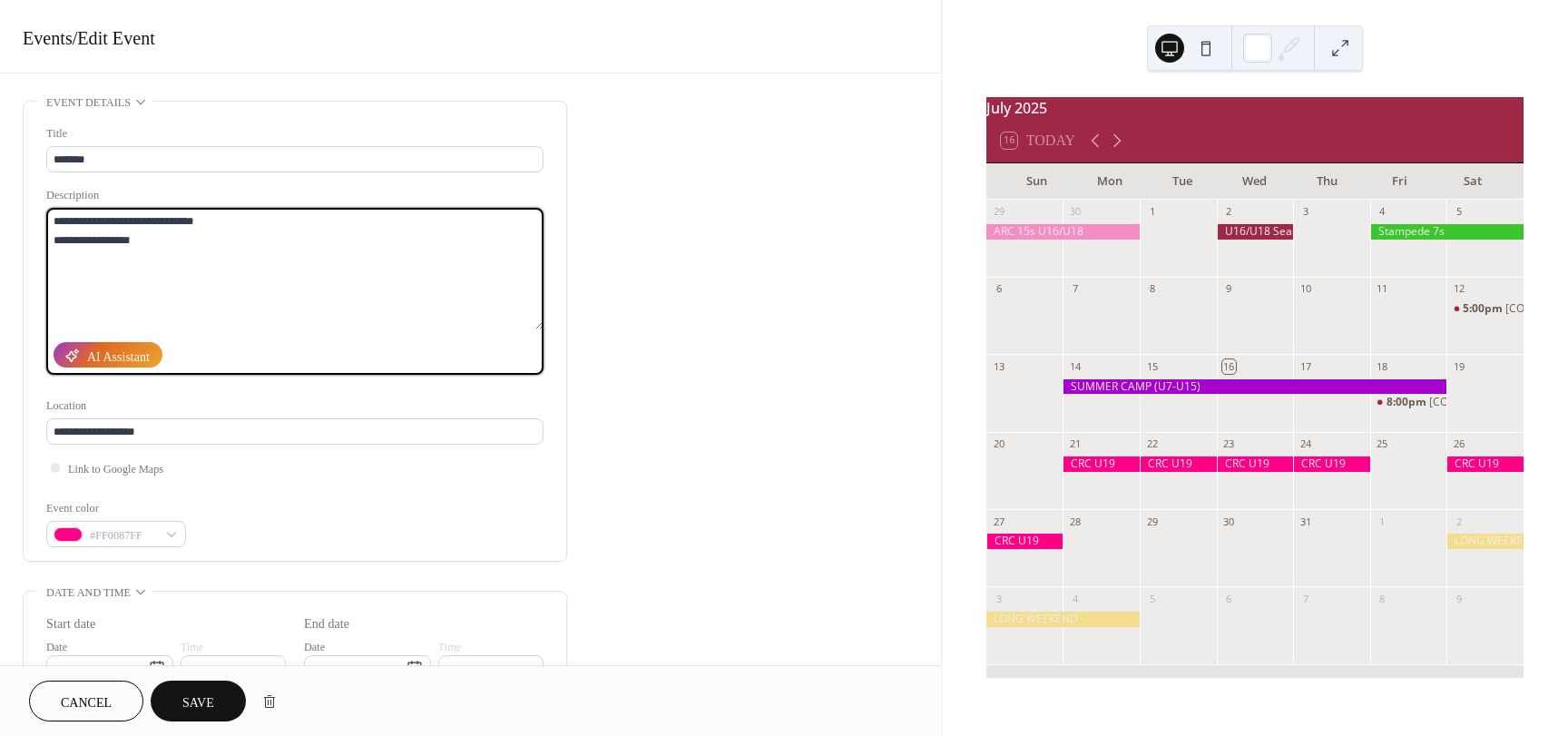click on "**********" at bounding box center (295, 269) 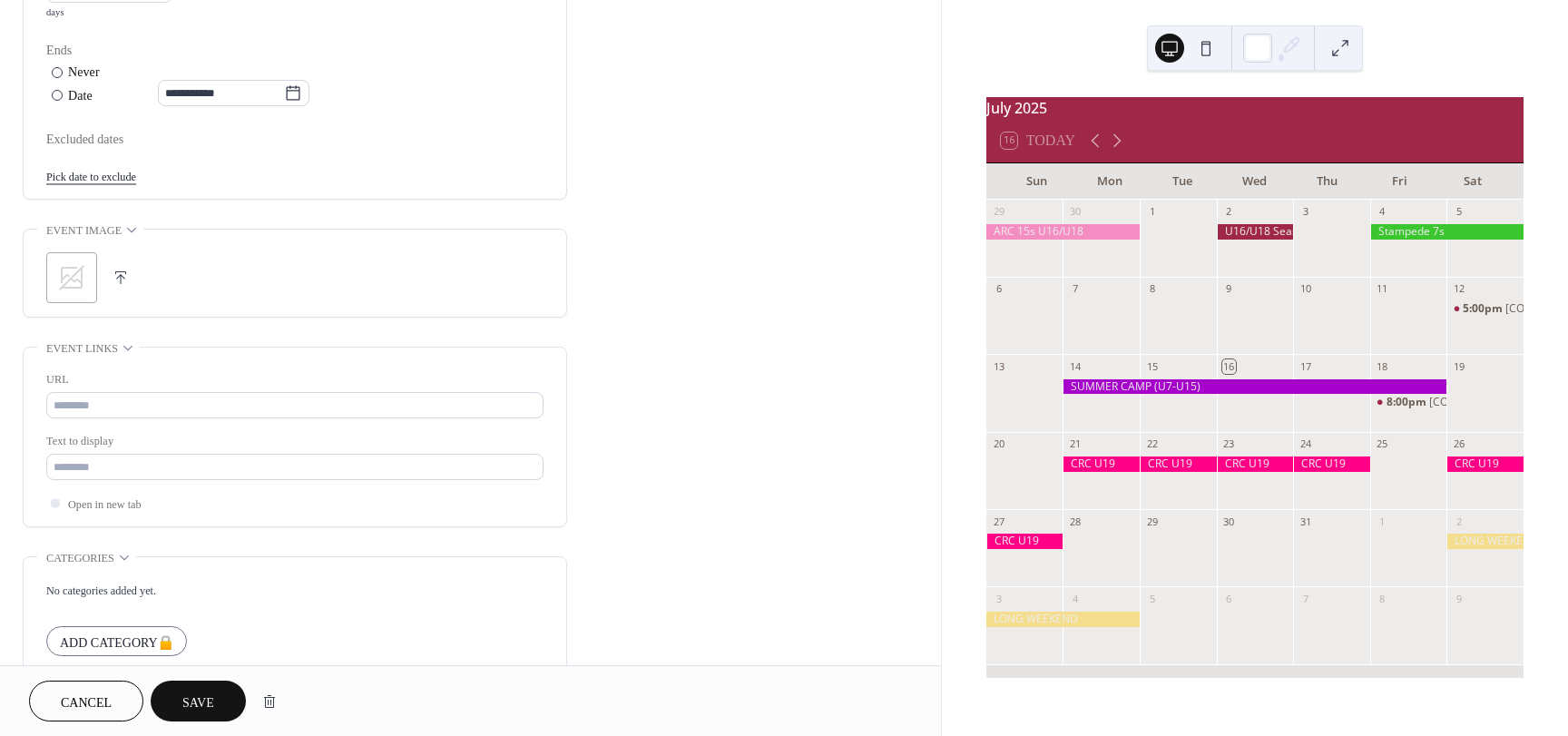 scroll, scrollTop: 998, scrollLeft: 0, axis: vertical 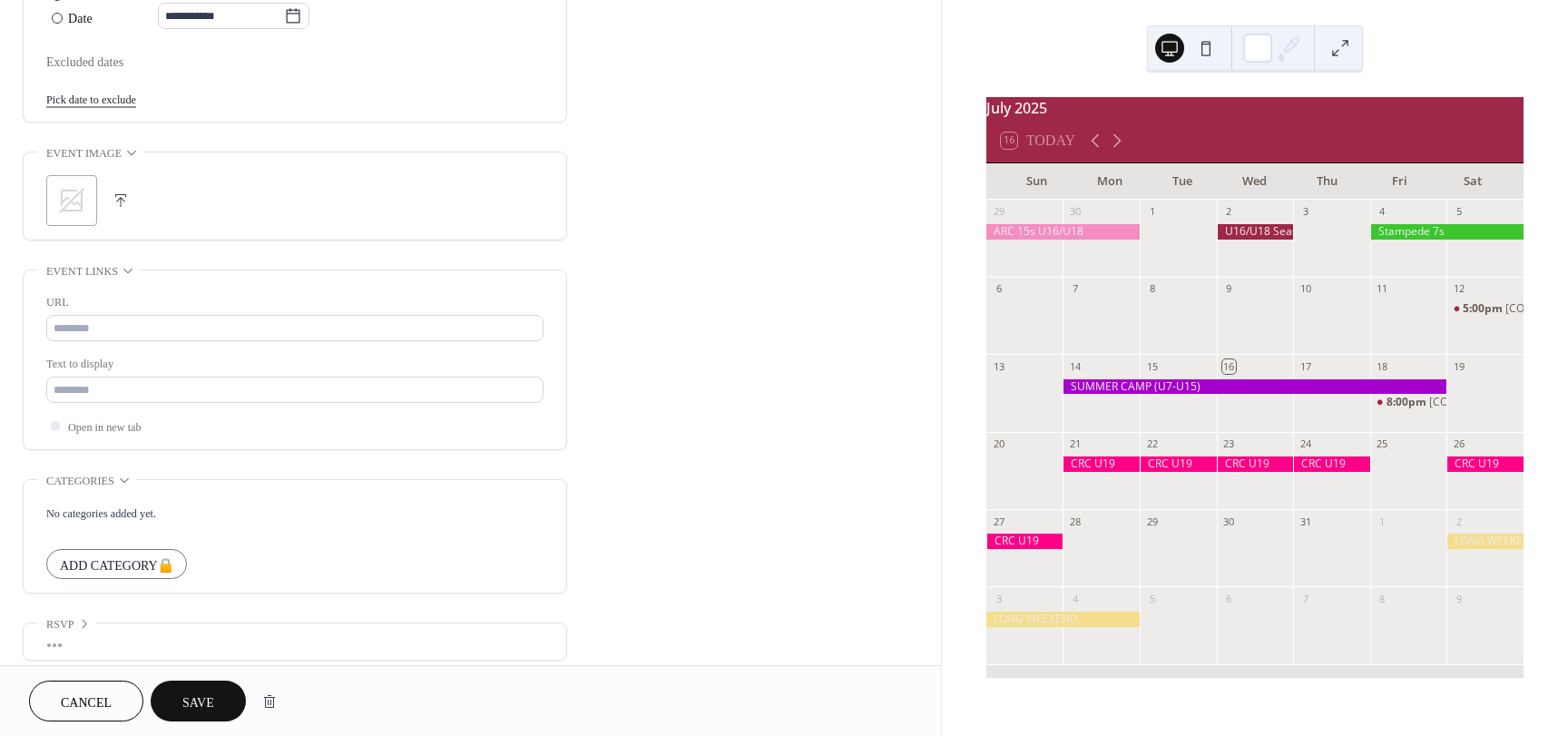 type on "**********" 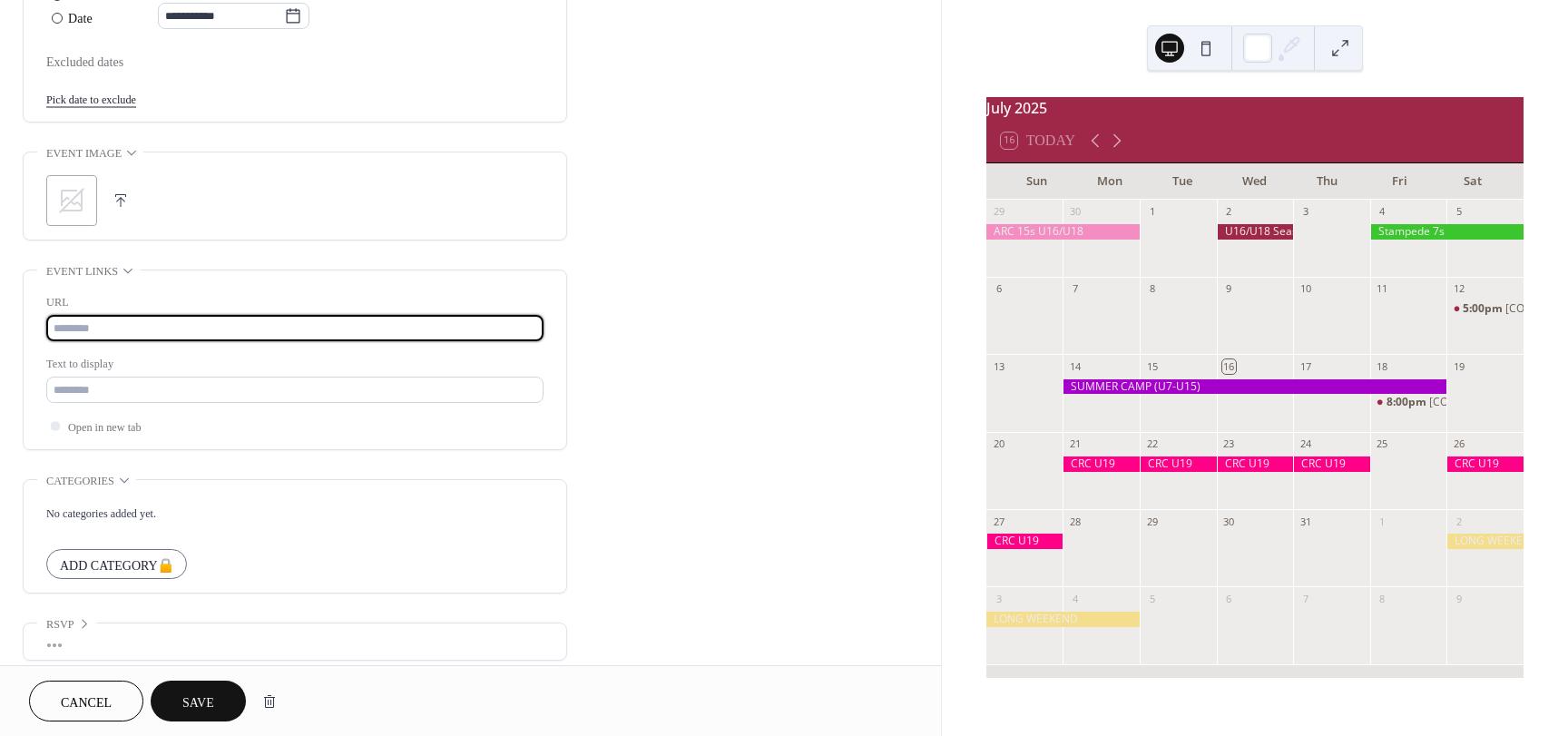 click at bounding box center [295, 328] 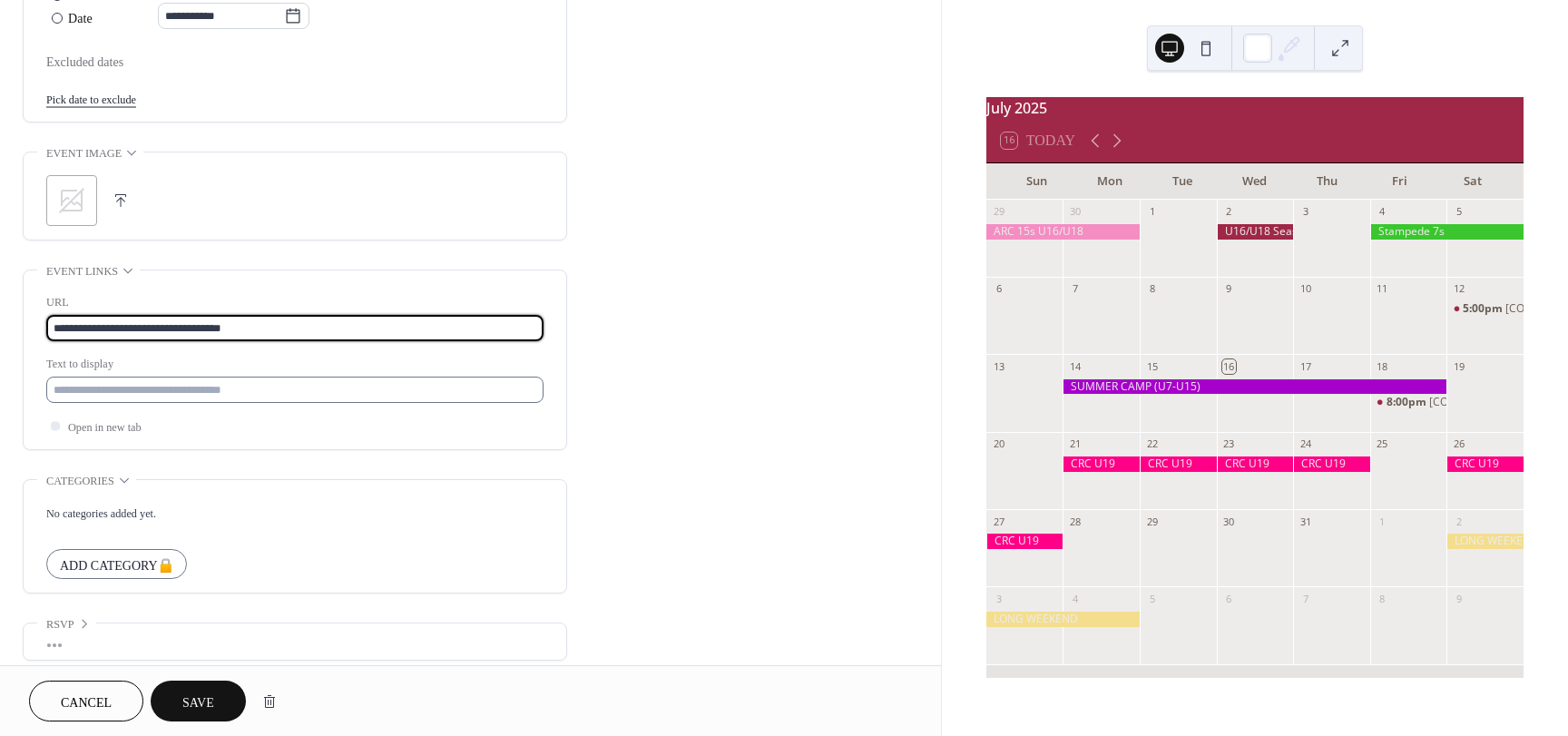type on "**********" 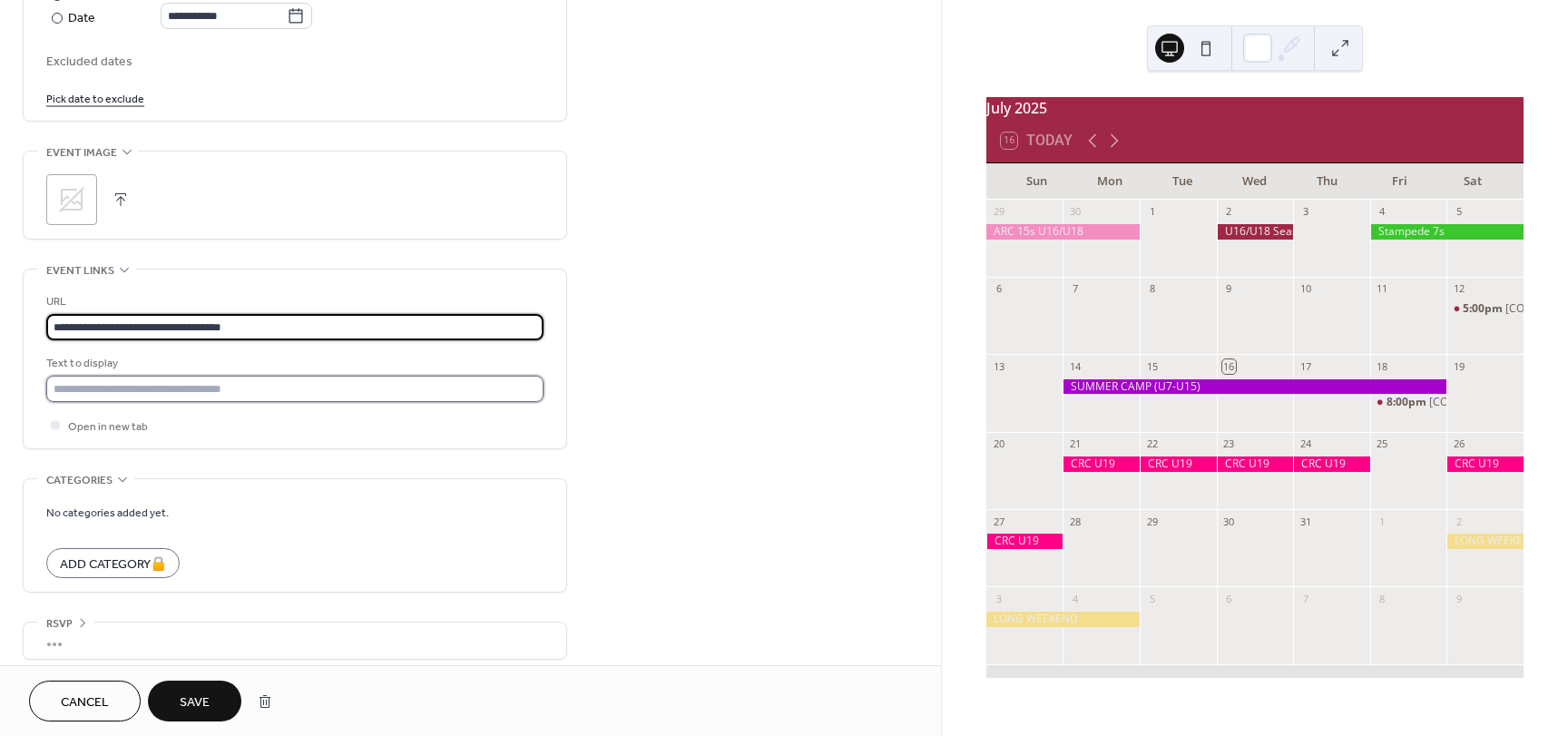 click at bounding box center [295, 388] 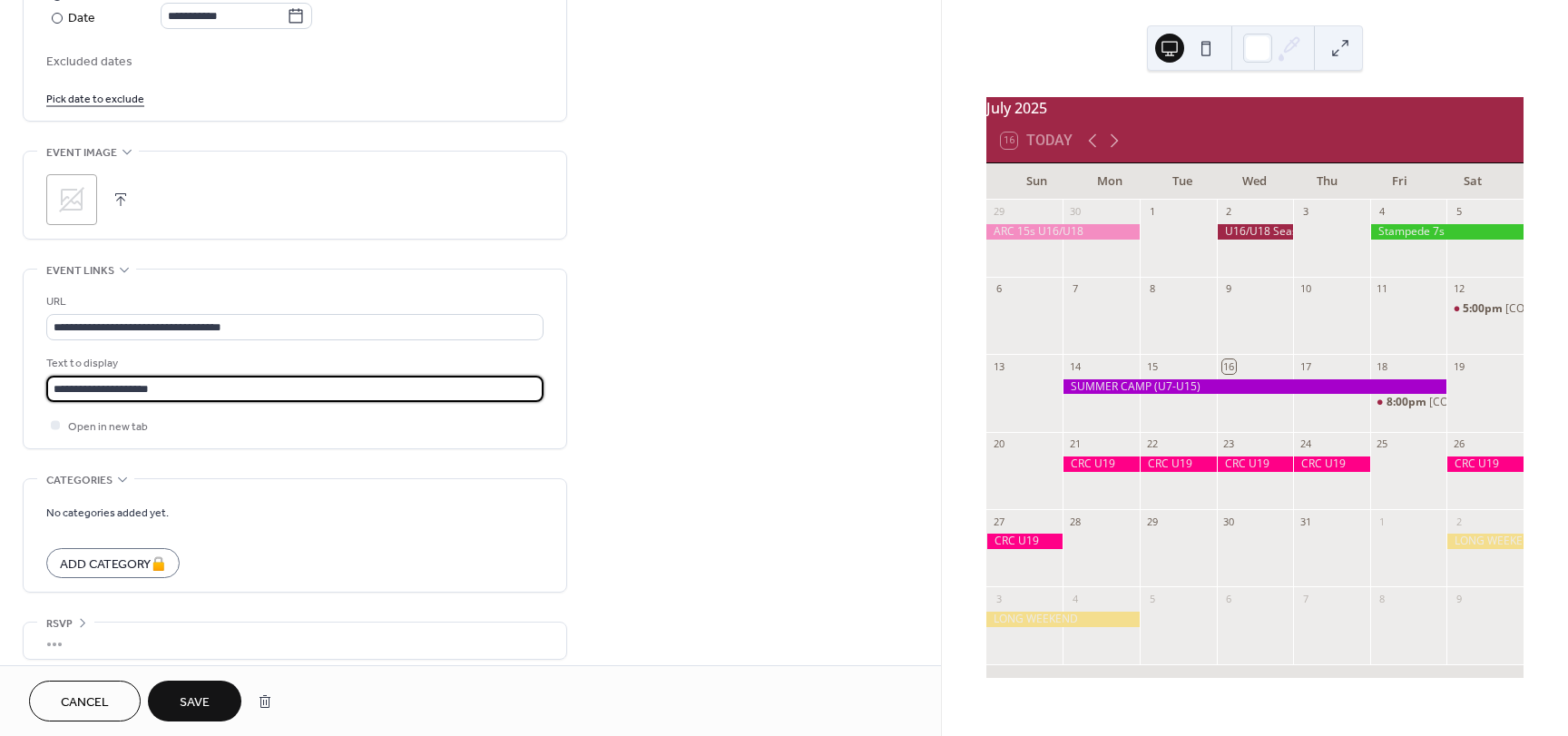 type on "**********" 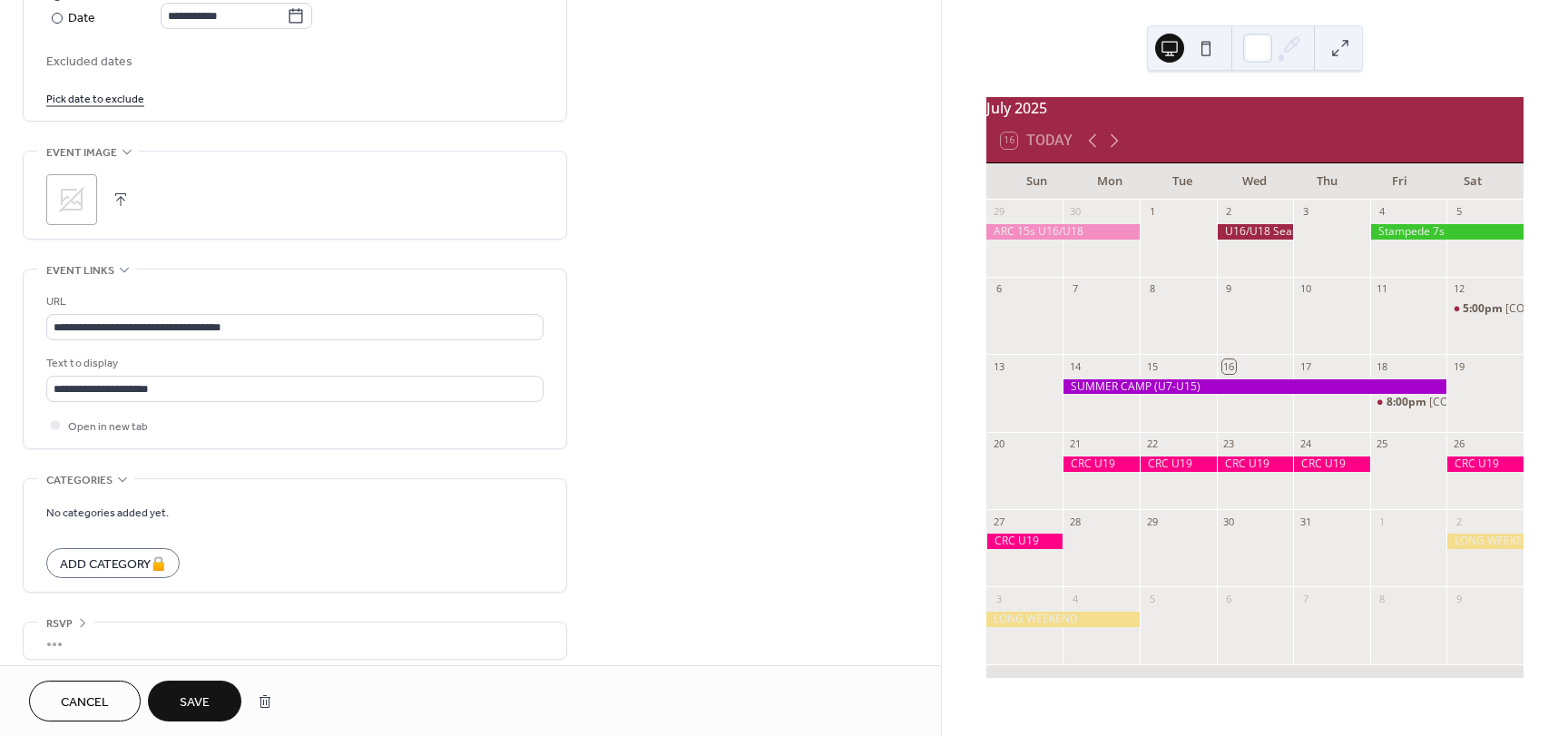 click on "No categories added yet. Add Category  🔒" at bounding box center (295, 535) 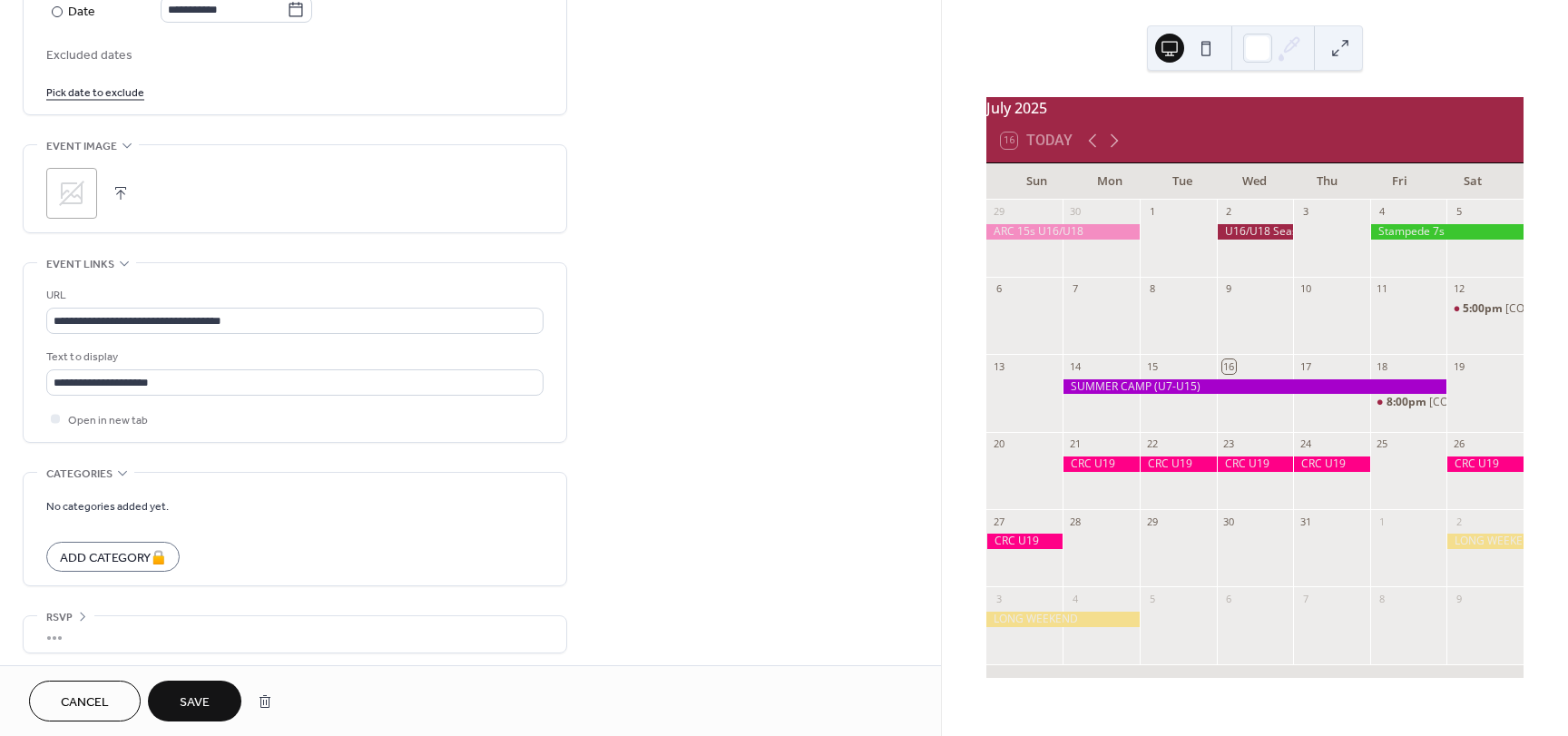 scroll, scrollTop: 1011, scrollLeft: 0, axis: vertical 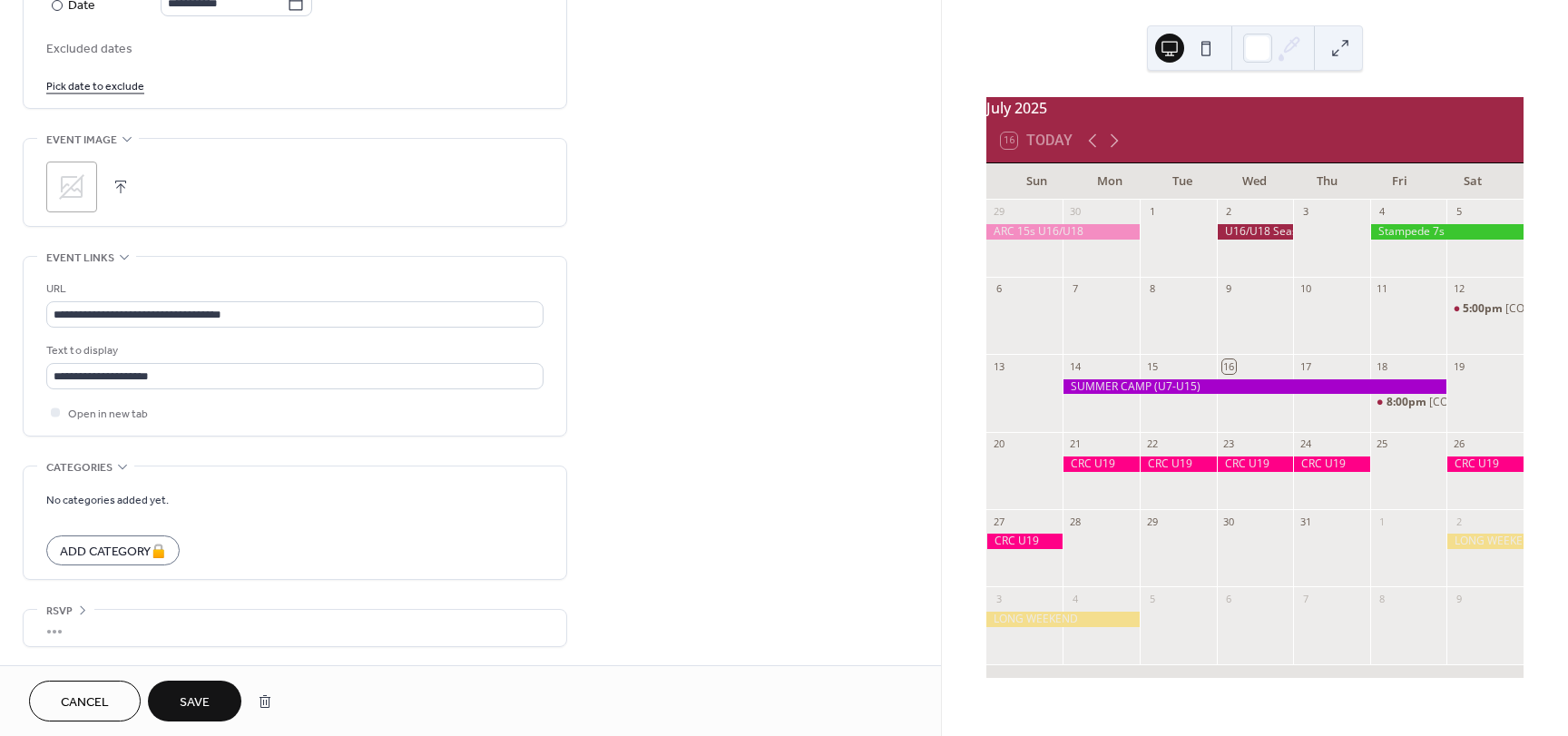 click on "Save" at bounding box center (194, 702) 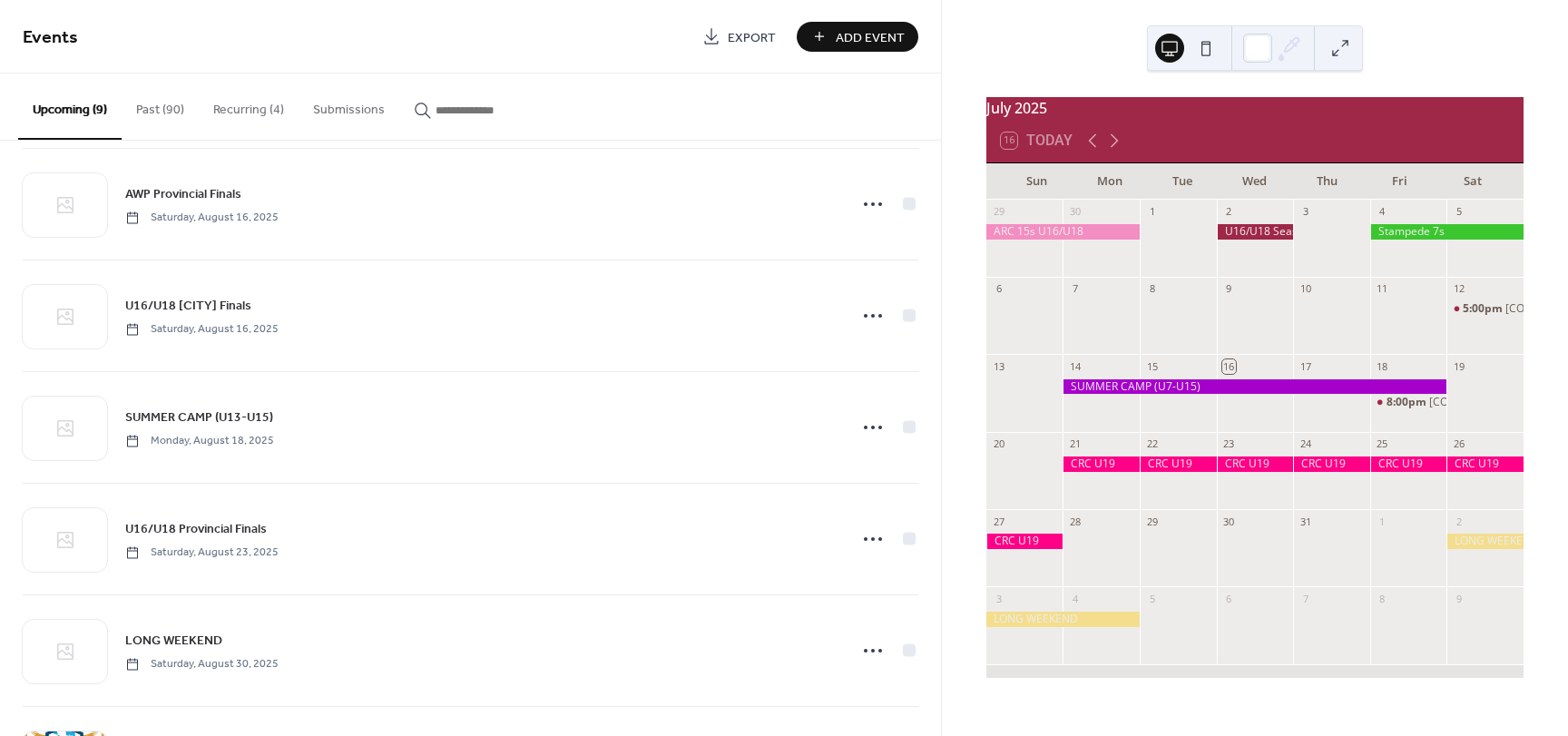 scroll, scrollTop: 363, scrollLeft: 0, axis: vertical 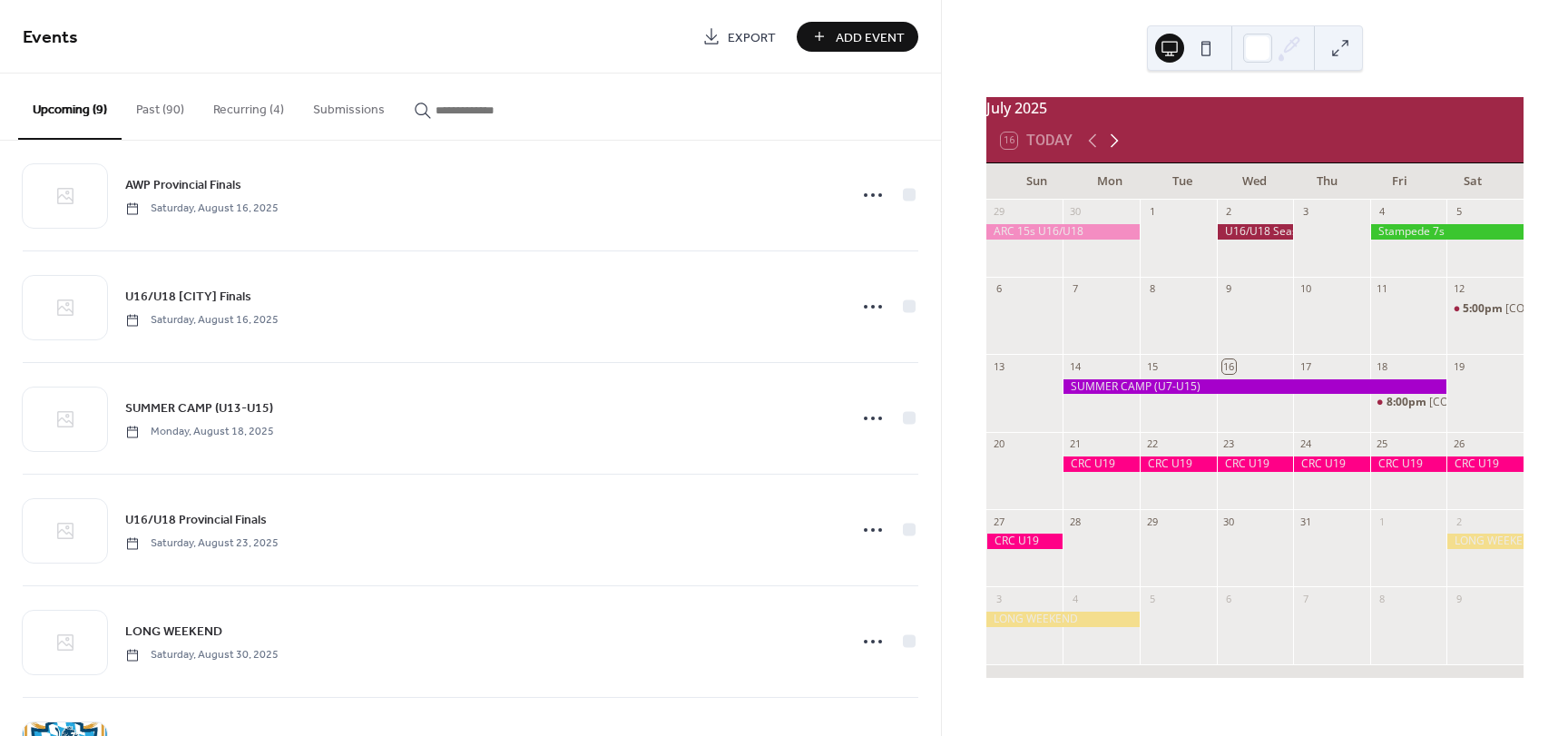 click 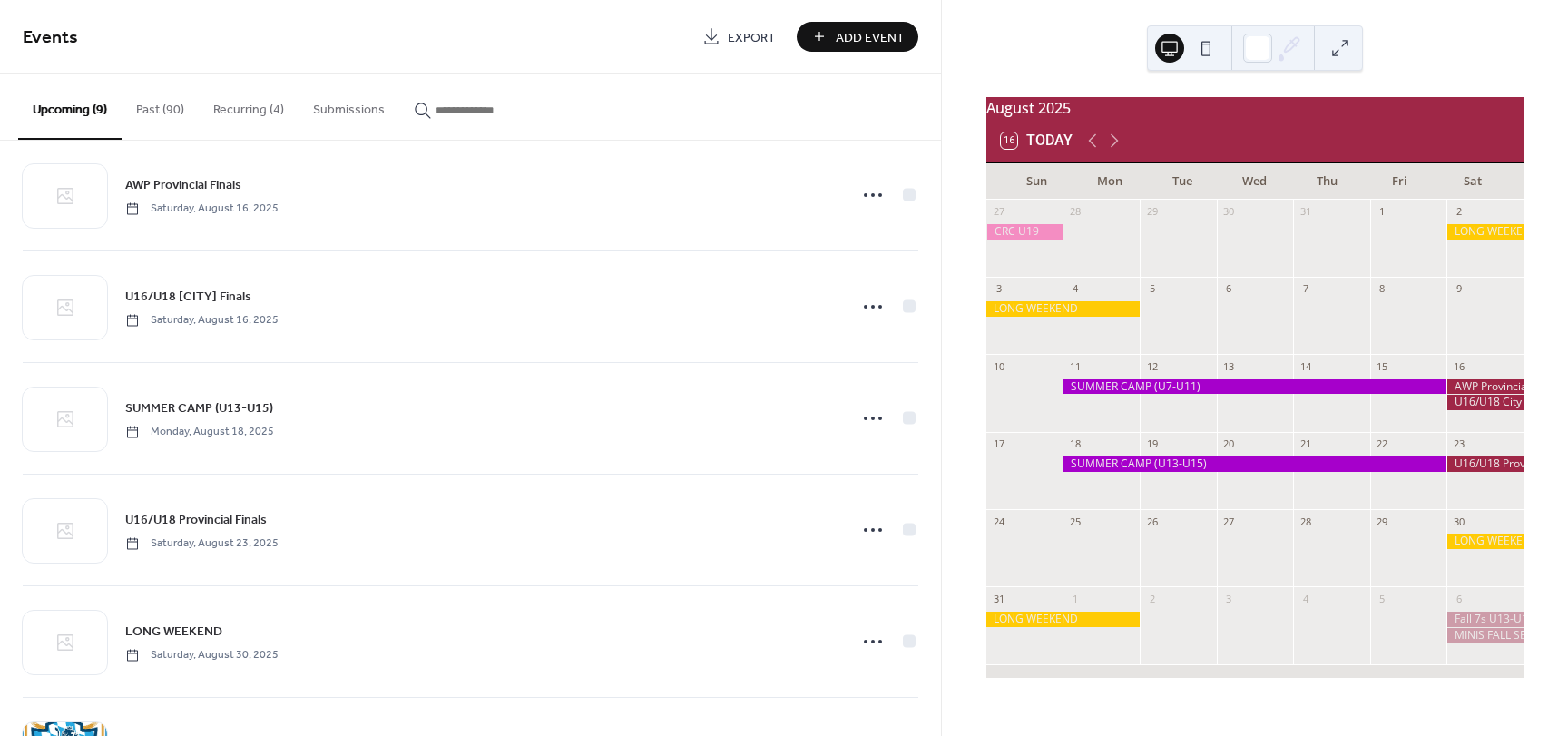 click on "22" at bounding box center [1408, 444] 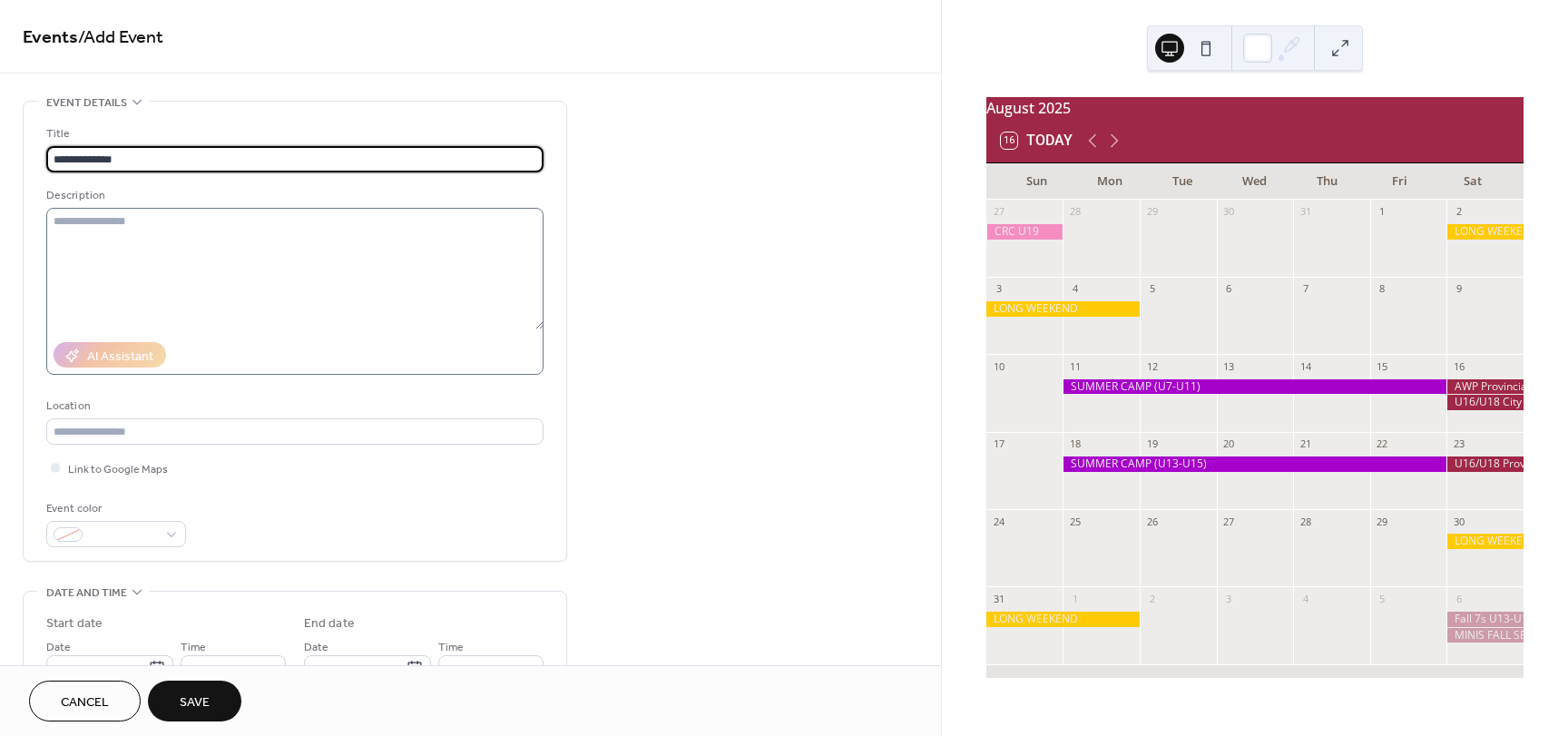 type on "**********" 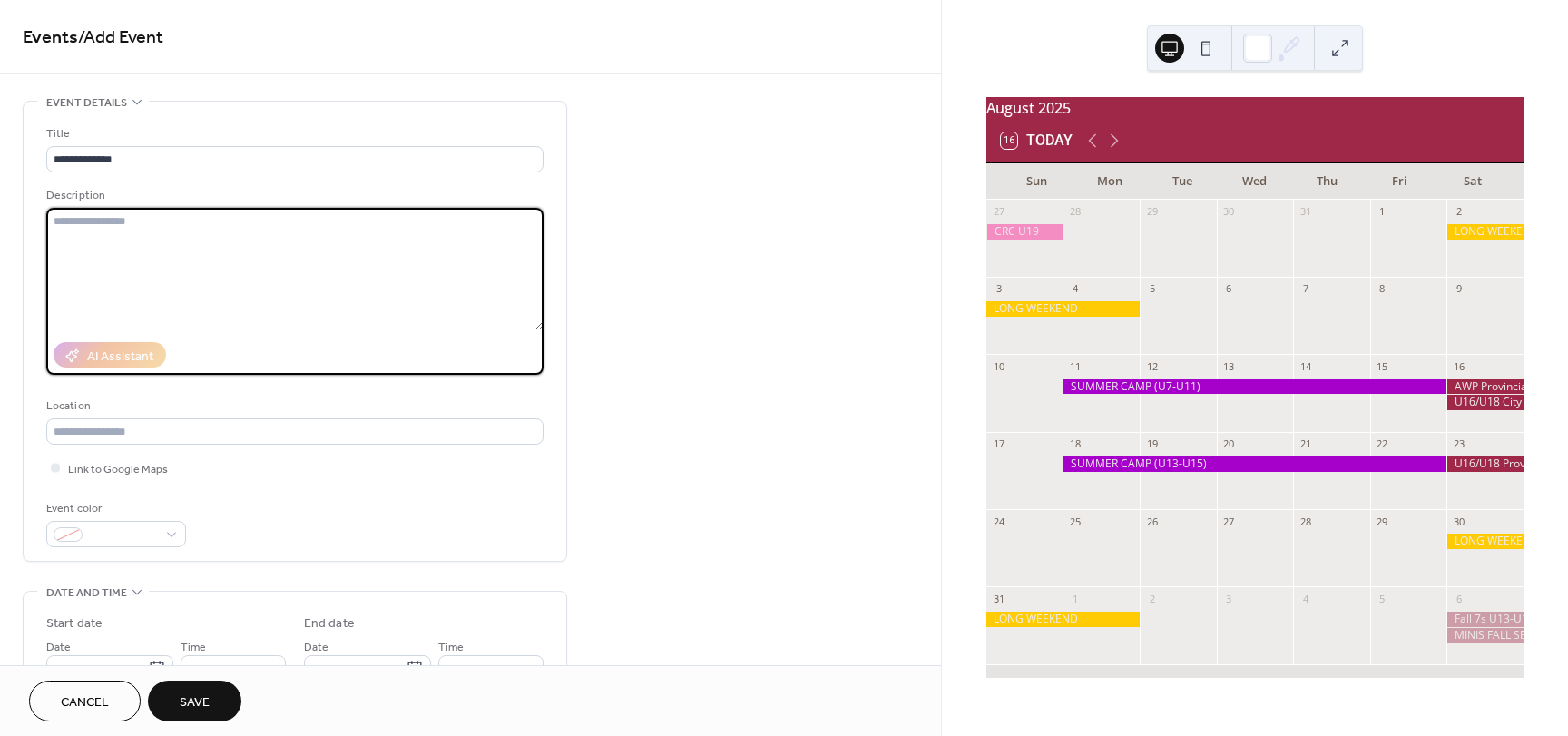 click at bounding box center (295, 269) 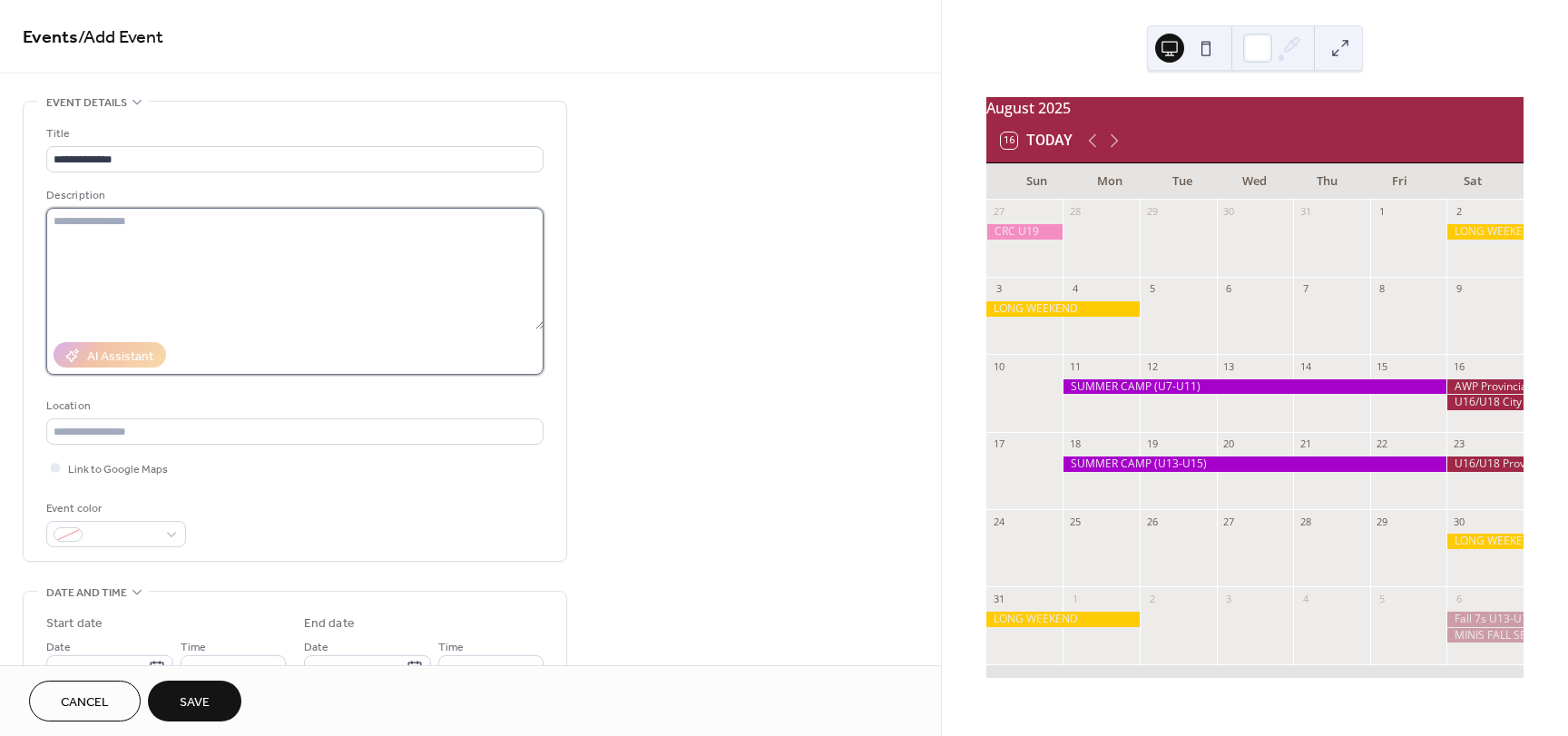 click at bounding box center (295, 269) 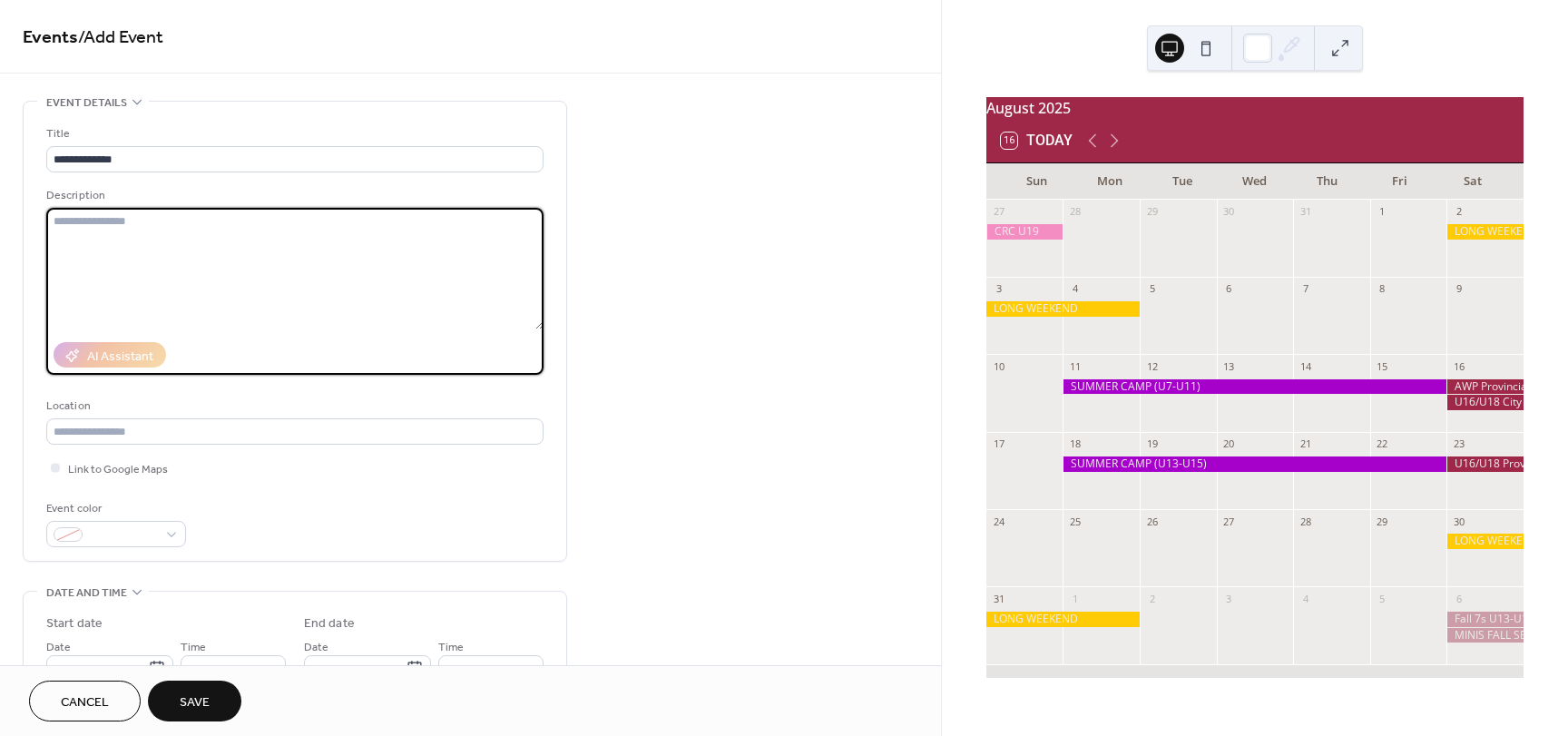 paste on "**********" 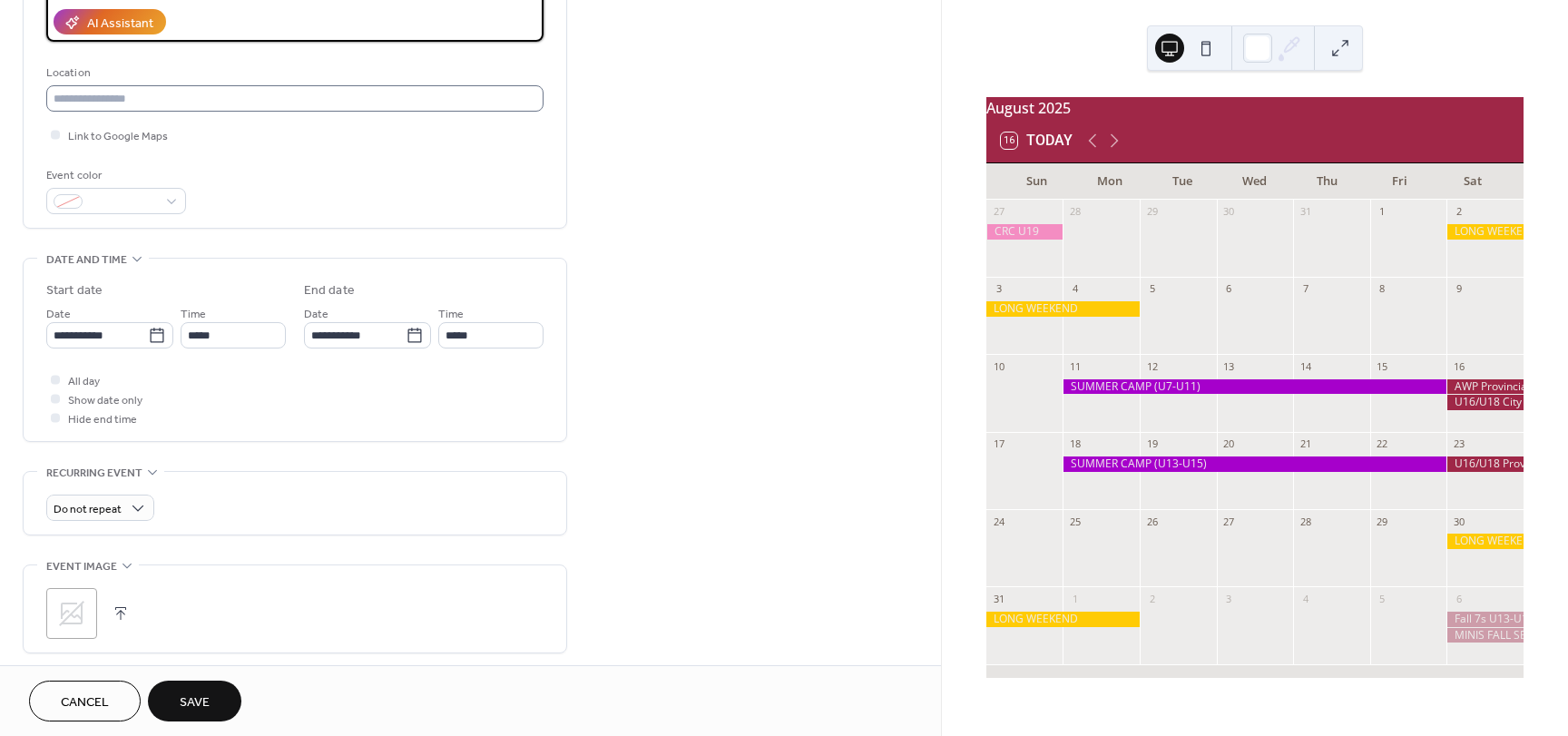 scroll, scrollTop: 363, scrollLeft: 0, axis: vertical 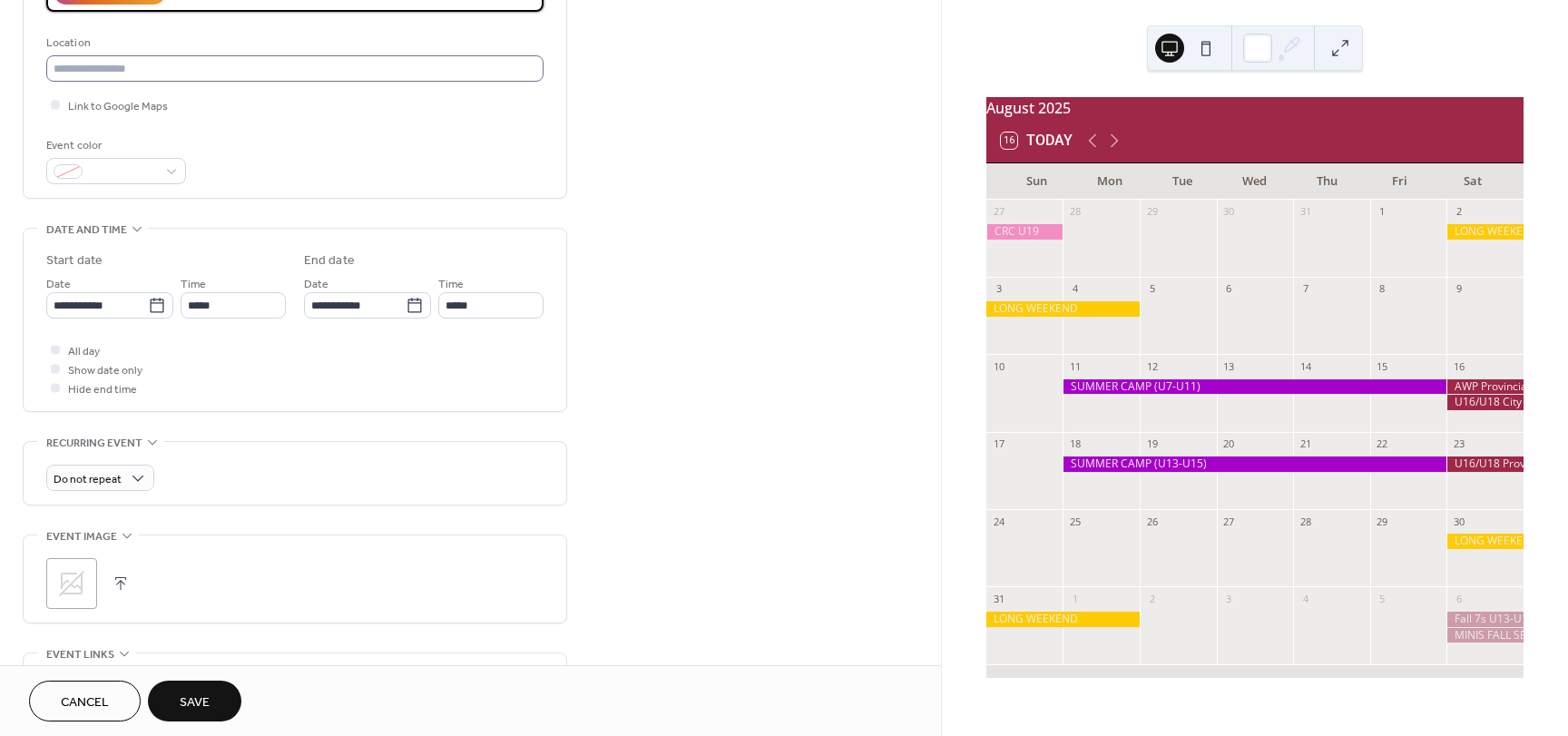 type on "**********" 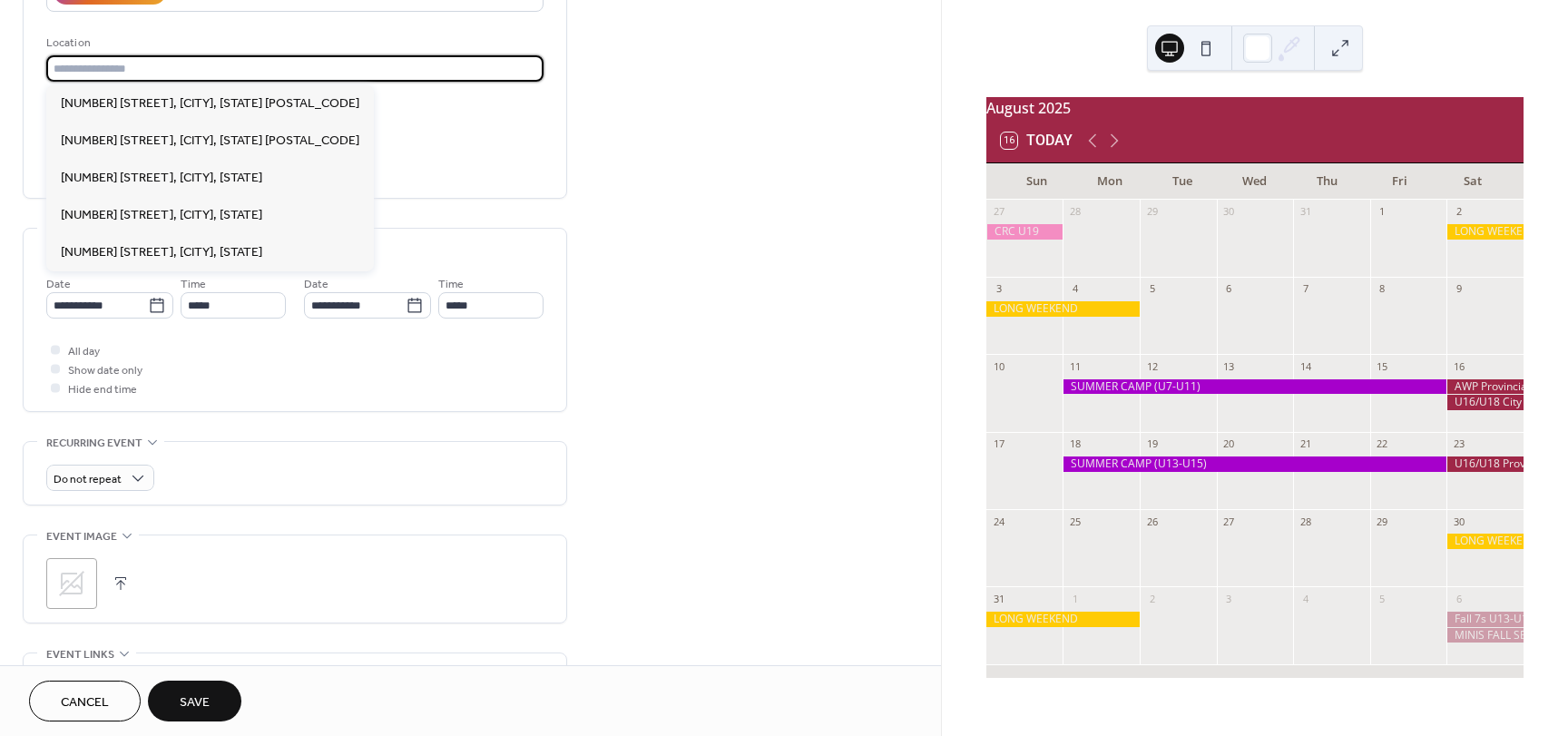 click at bounding box center [295, 68] 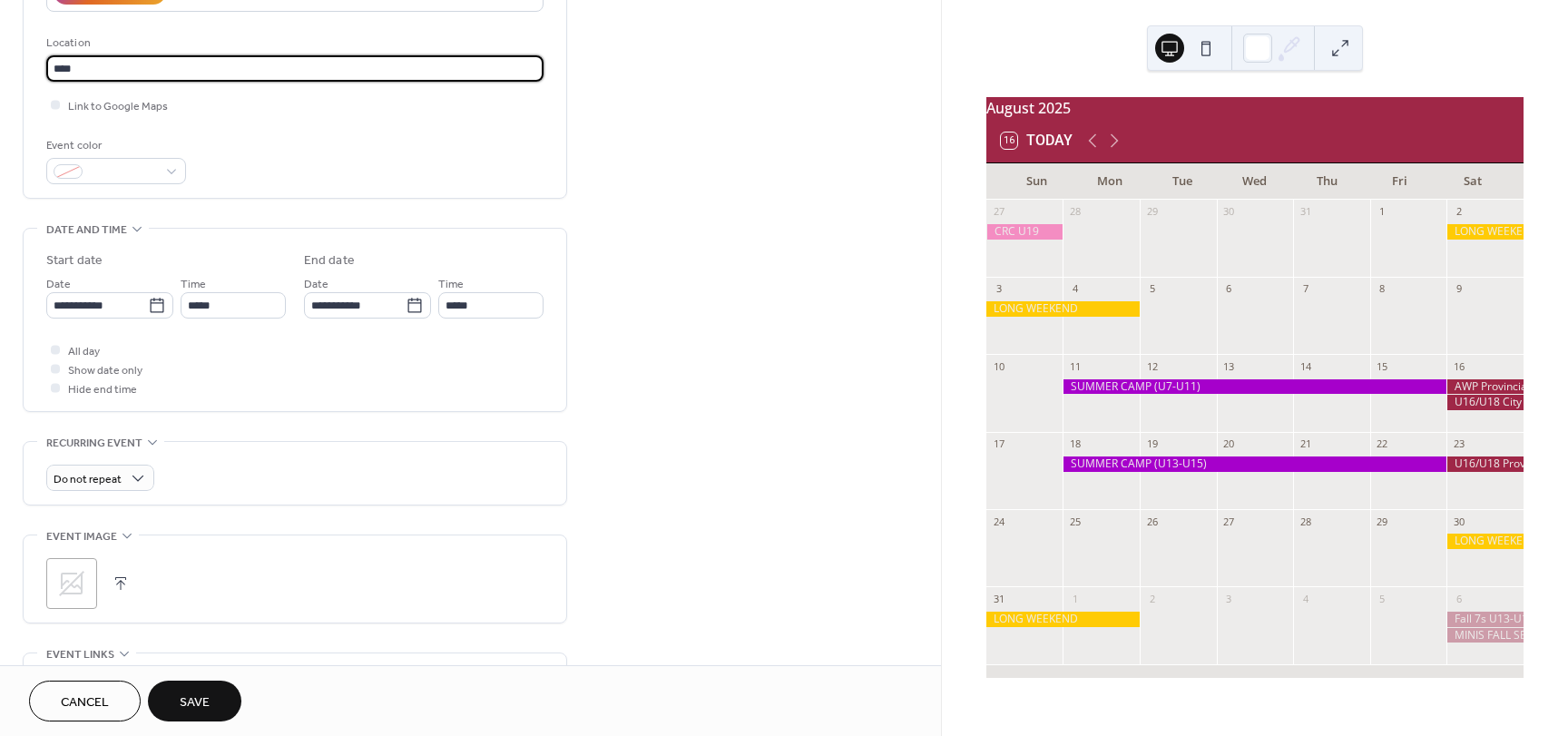 type on "****" 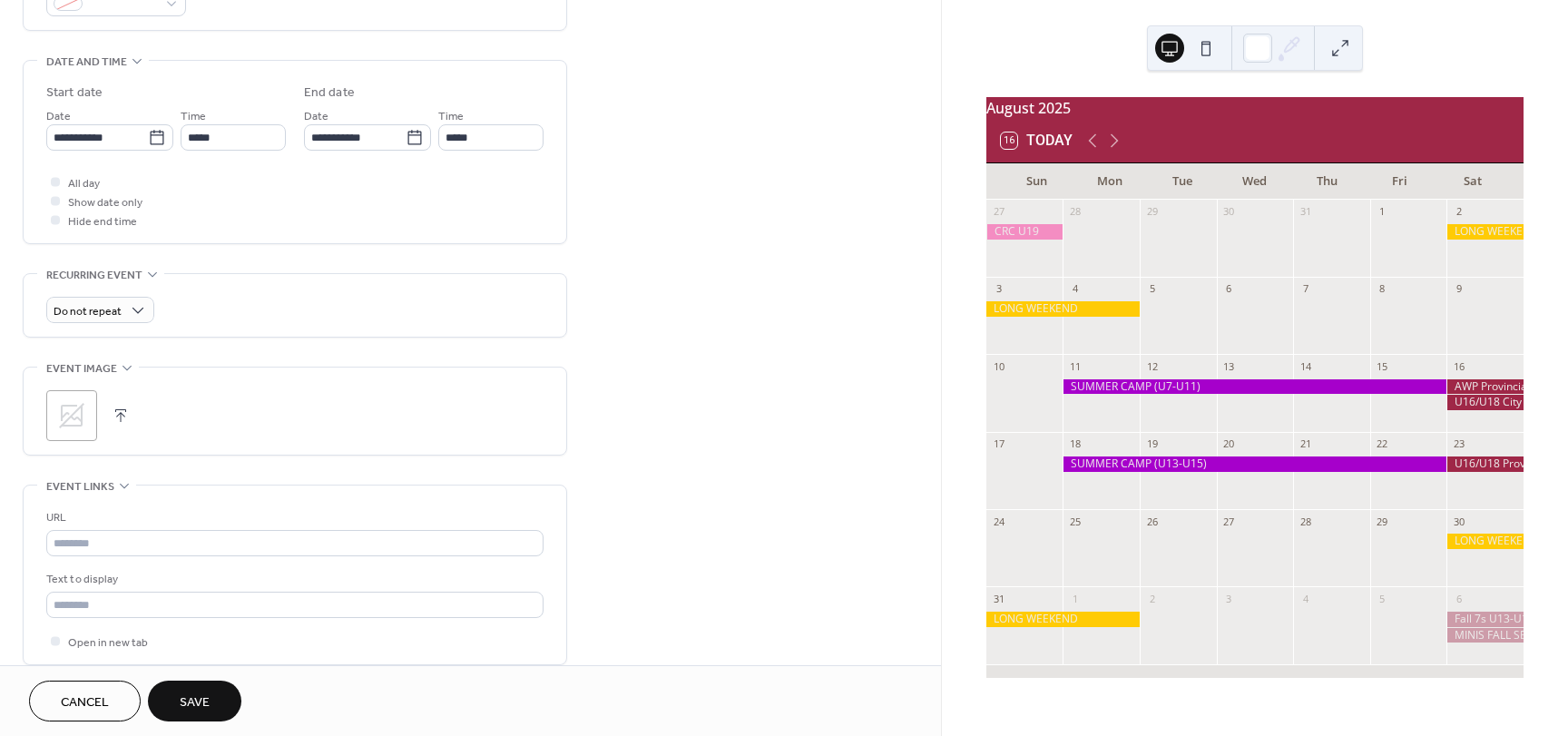 scroll, scrollTop: 545, scrollLeft: 0, axis: vertical 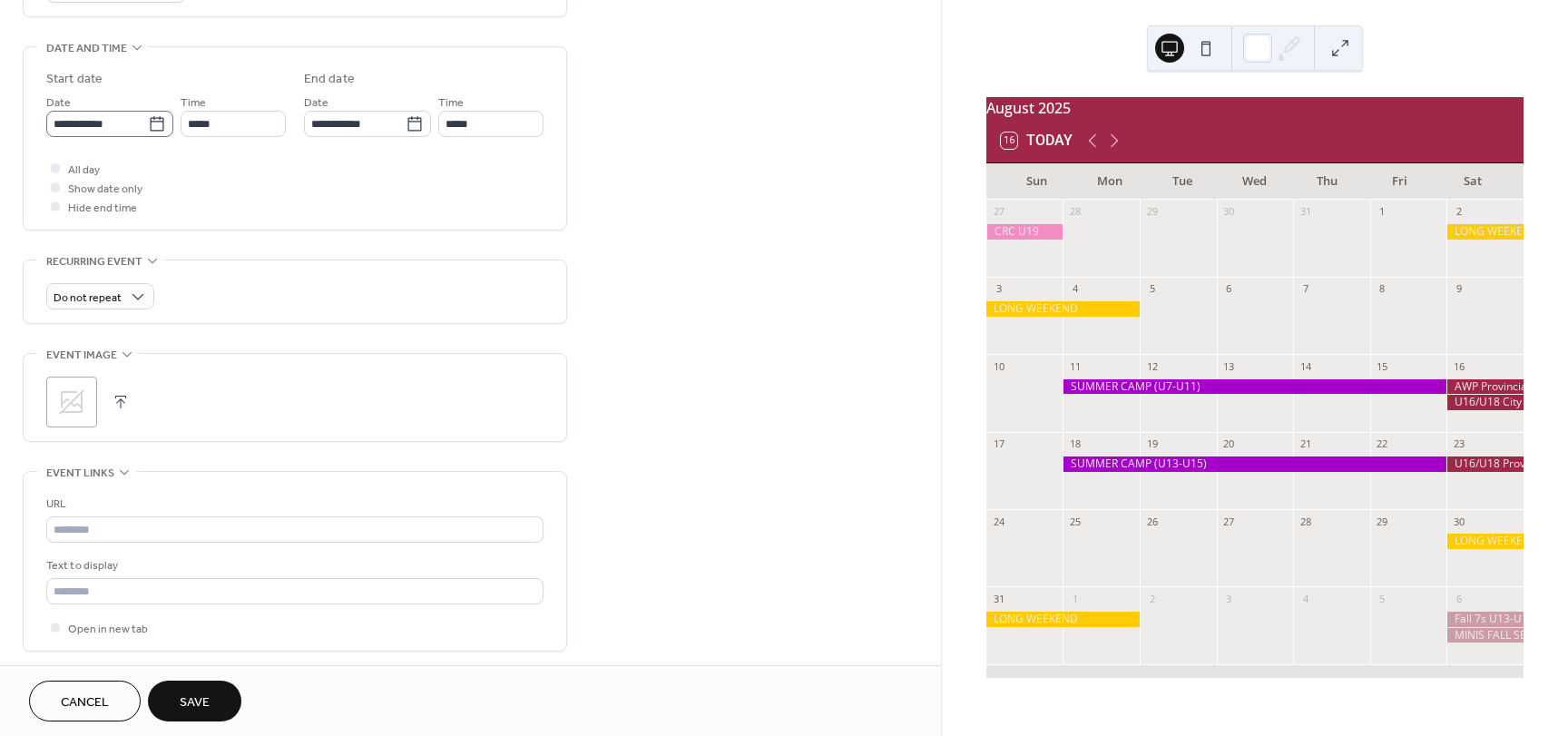 click 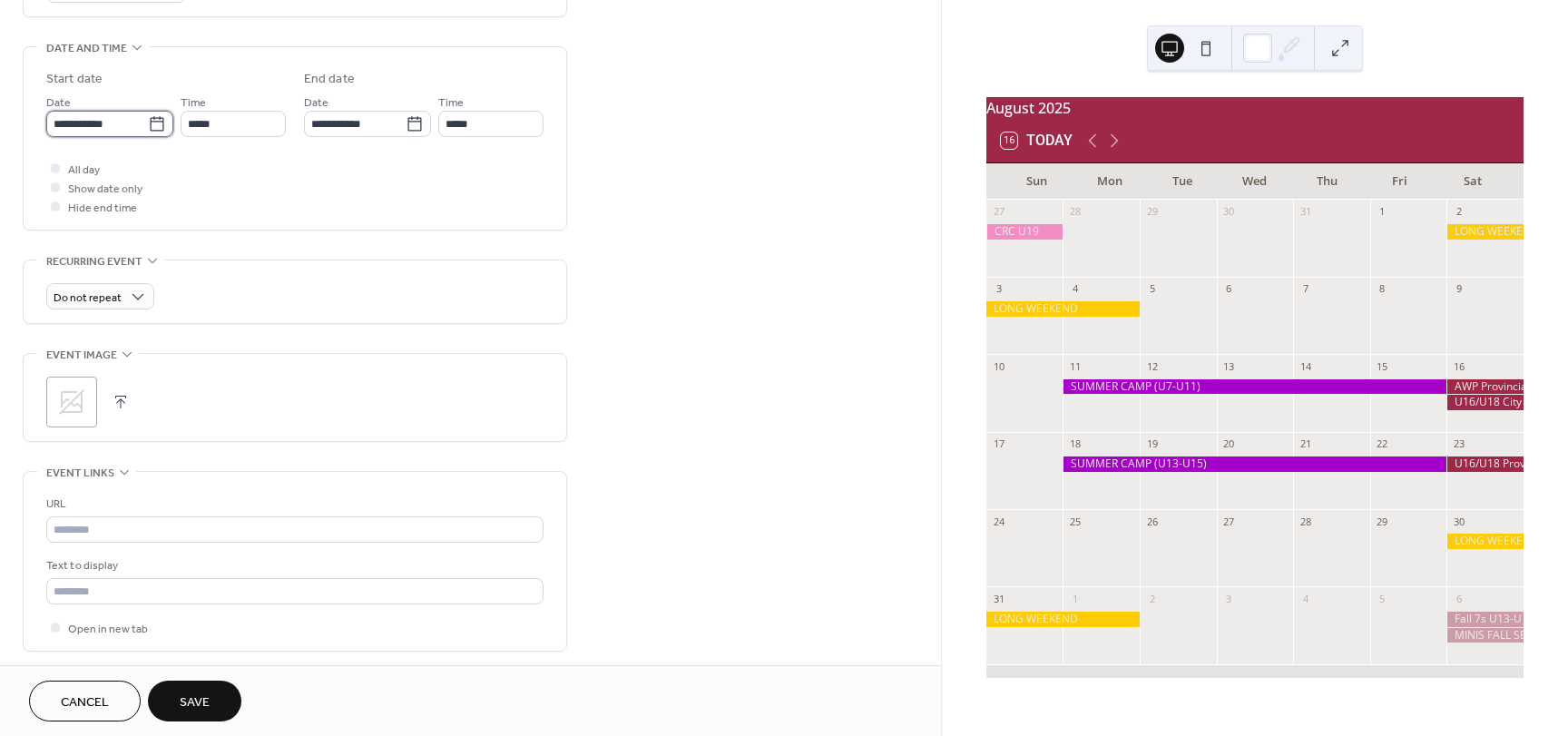 click on "**********" at bounding box center [97, 123] 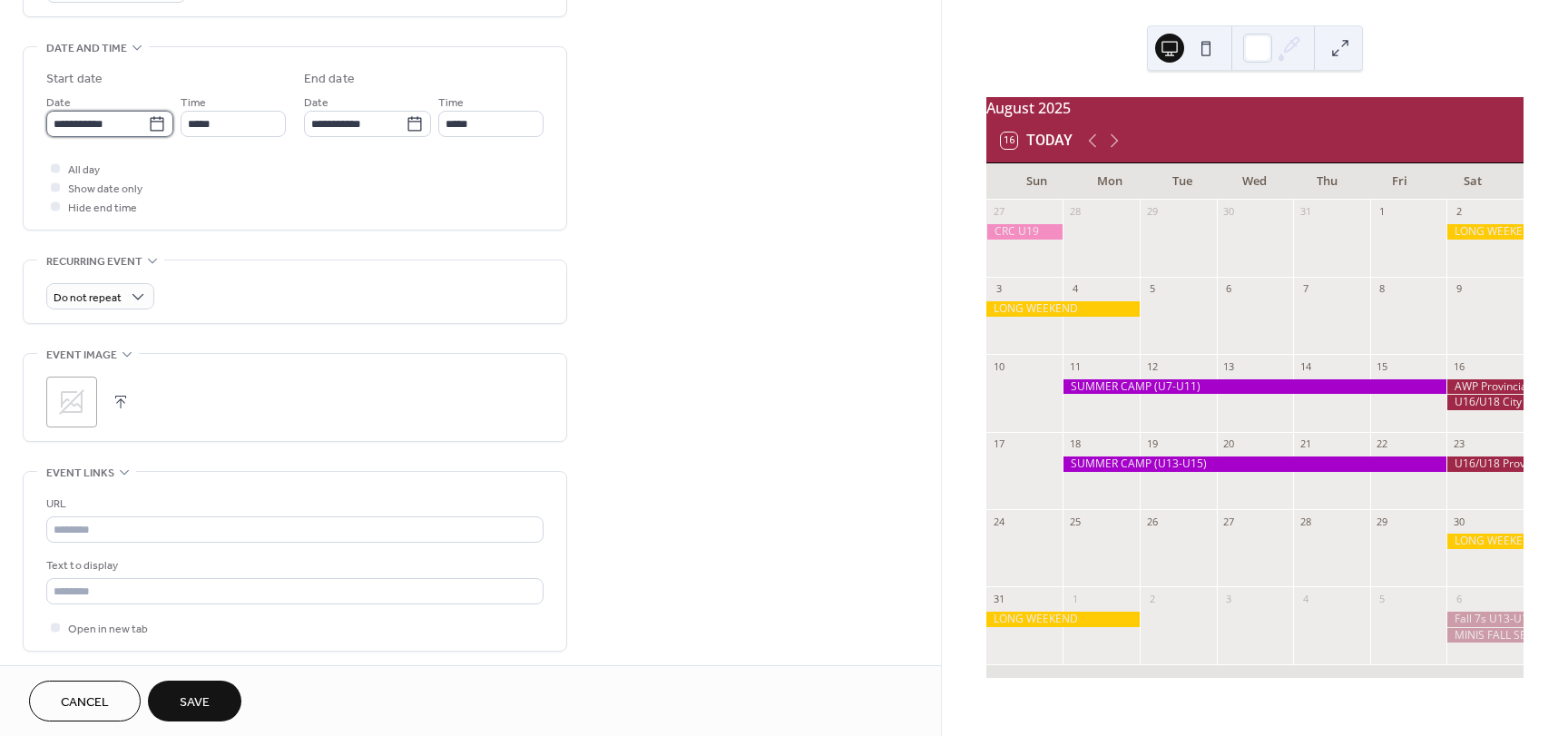 type 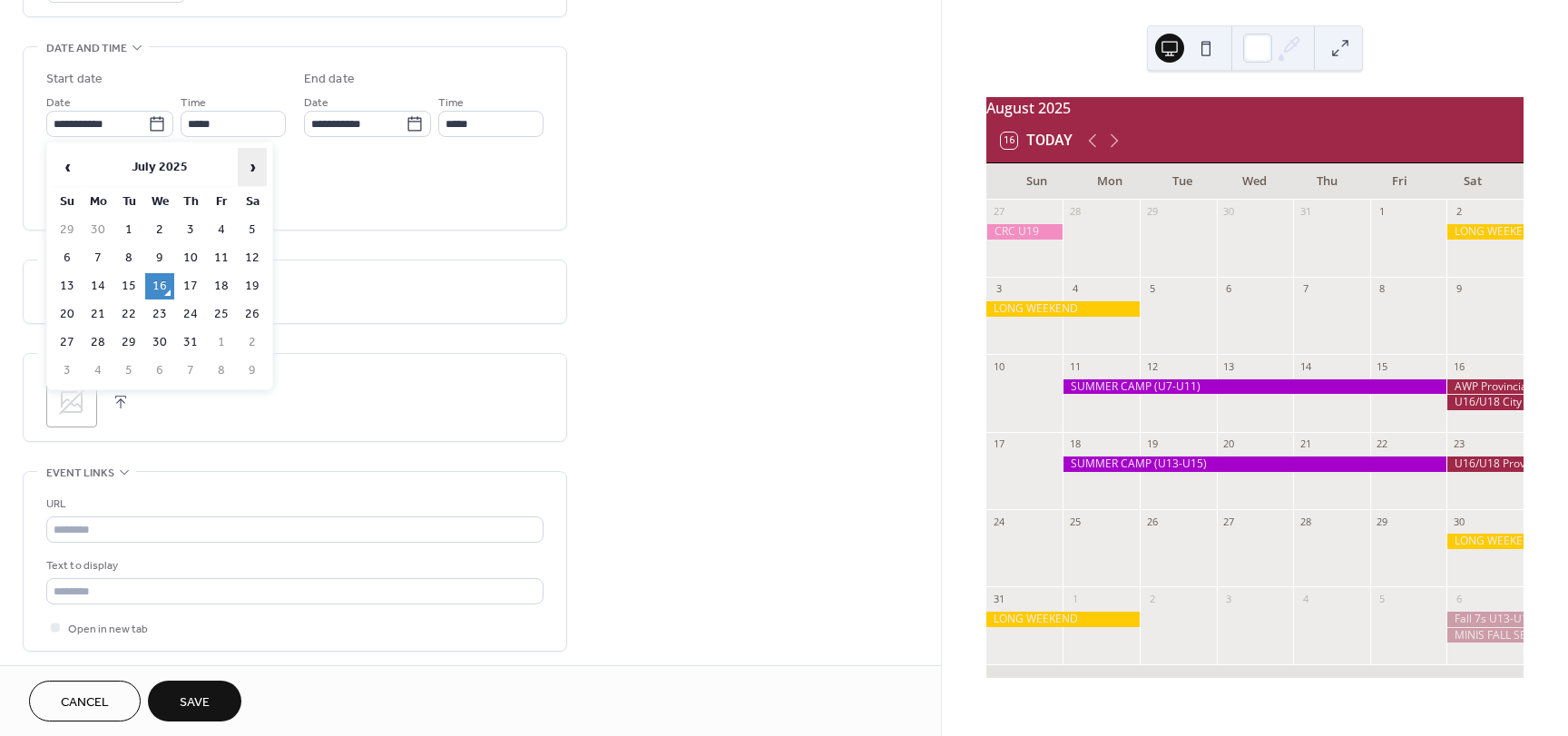click on "›" at bounding box center (252, 167) 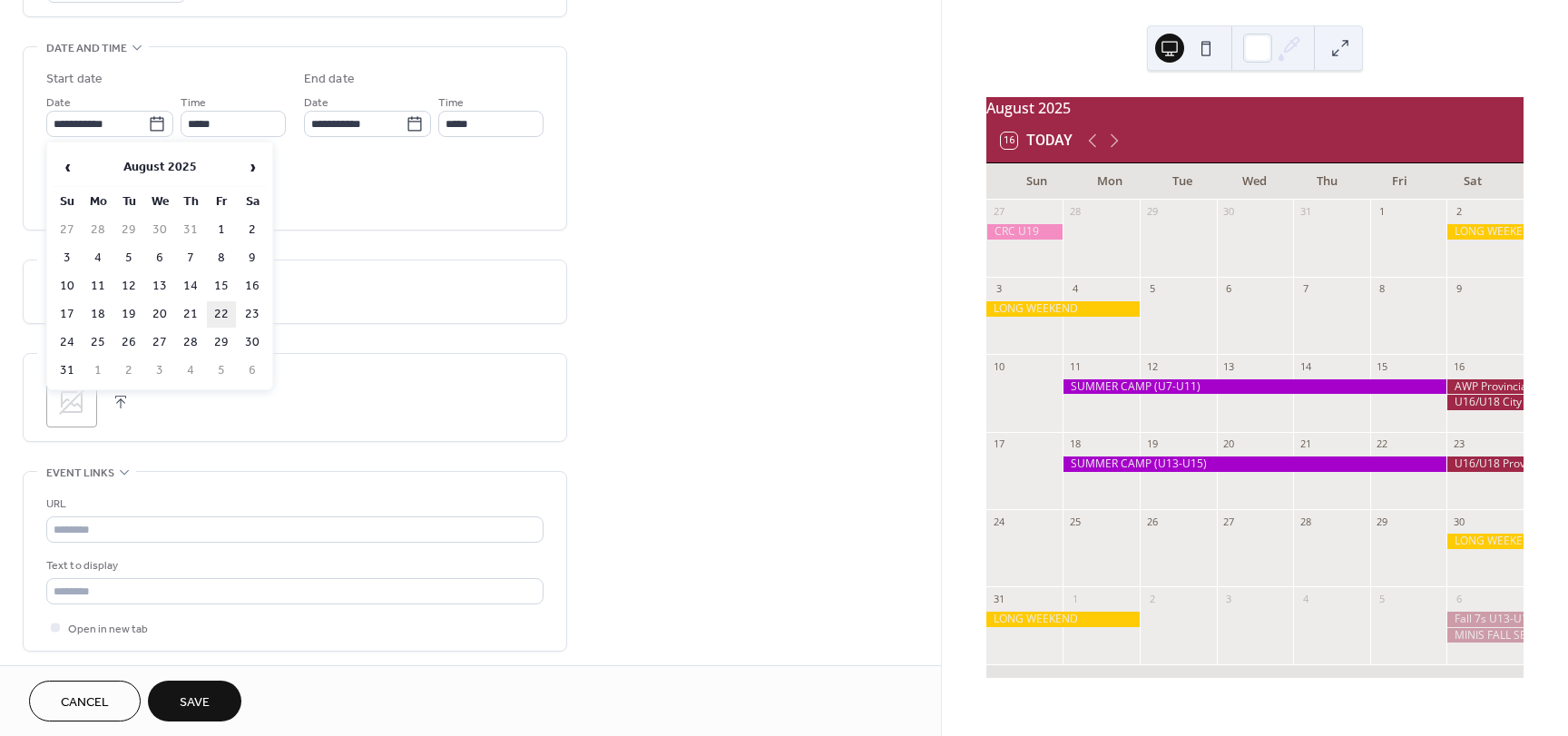 click on "22" at bounding box center [221, 314] 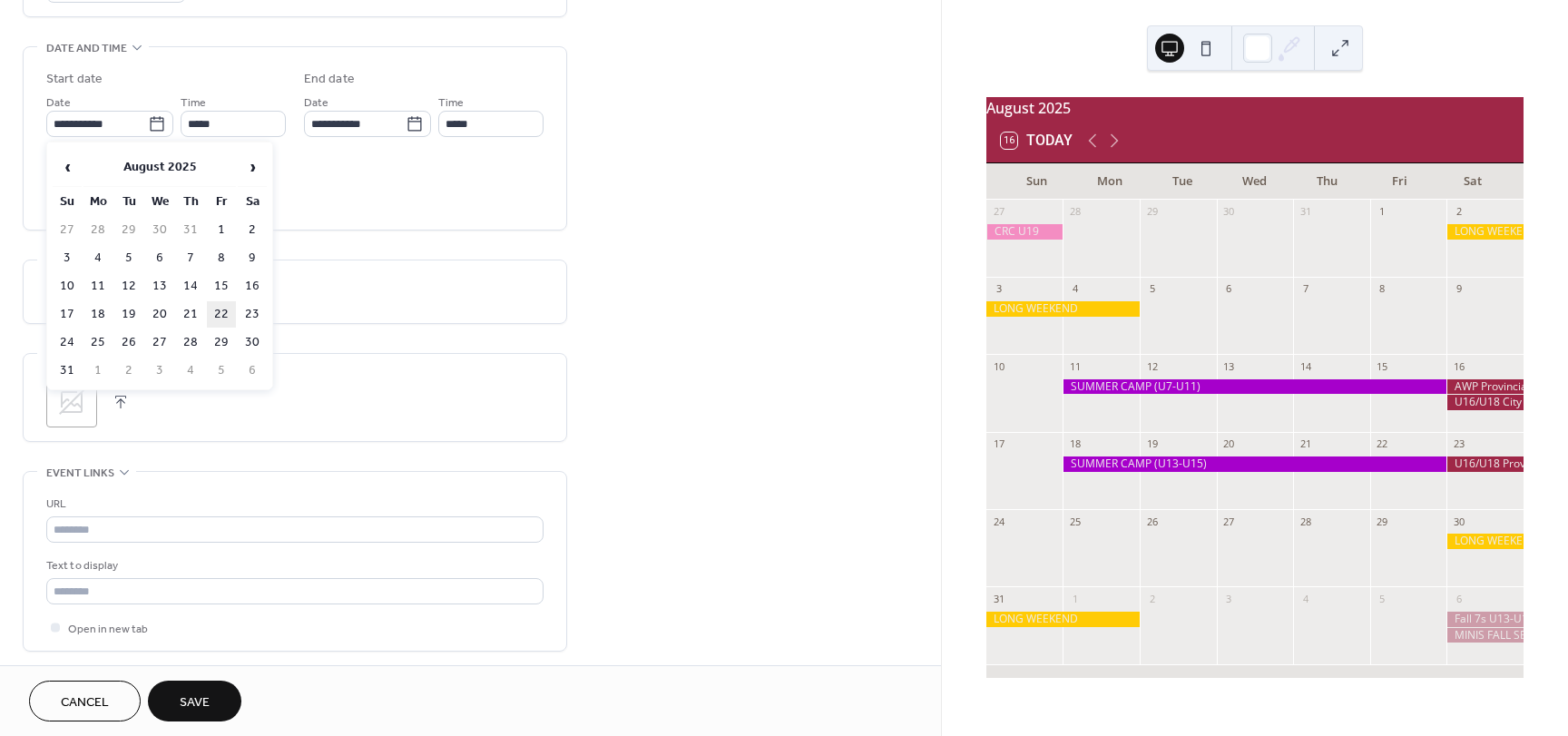 type on "**********" 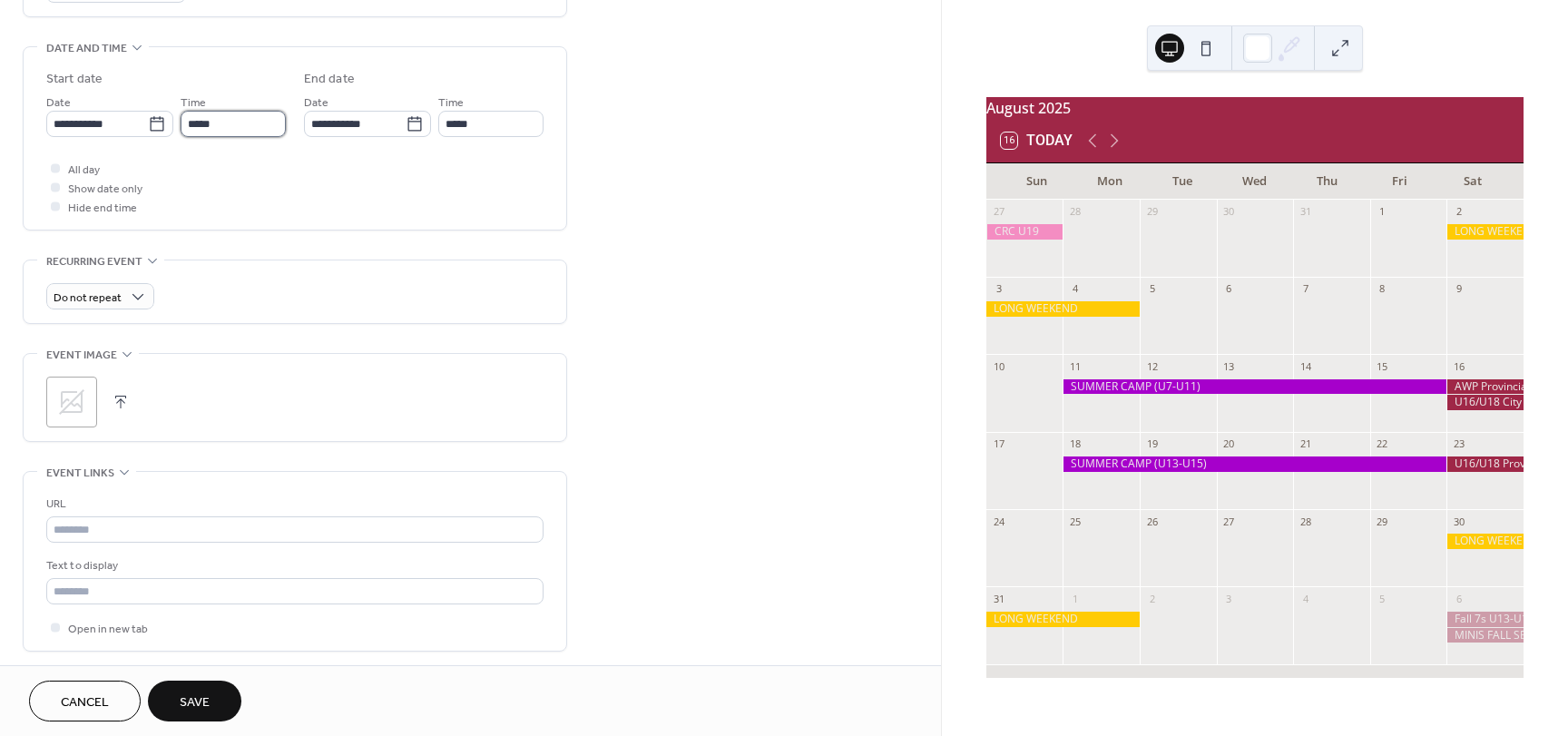 click on "*****" at bounding box center [233, 123] 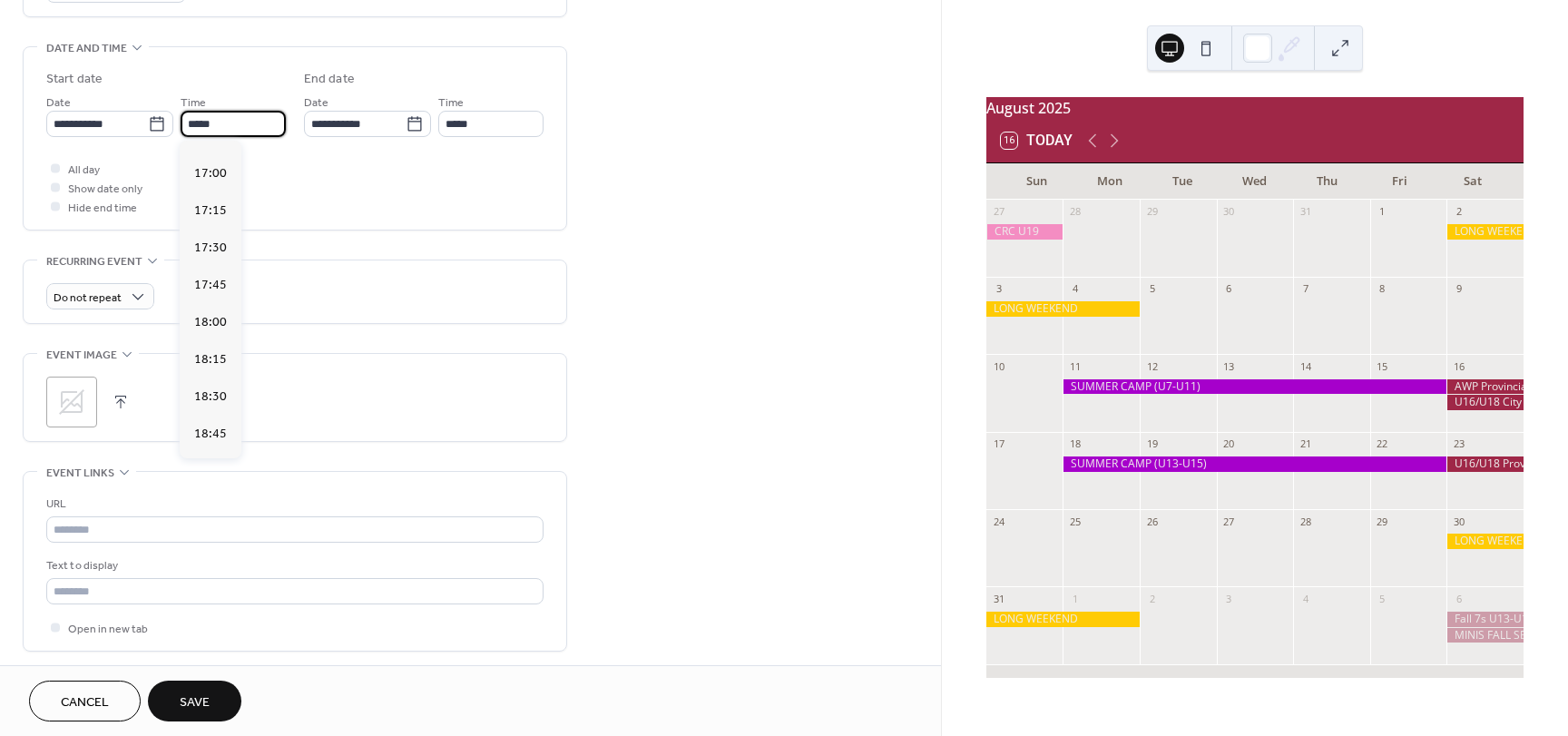 scroll, scrollTop: 2603, scrollLeft: 0, axis: vertical 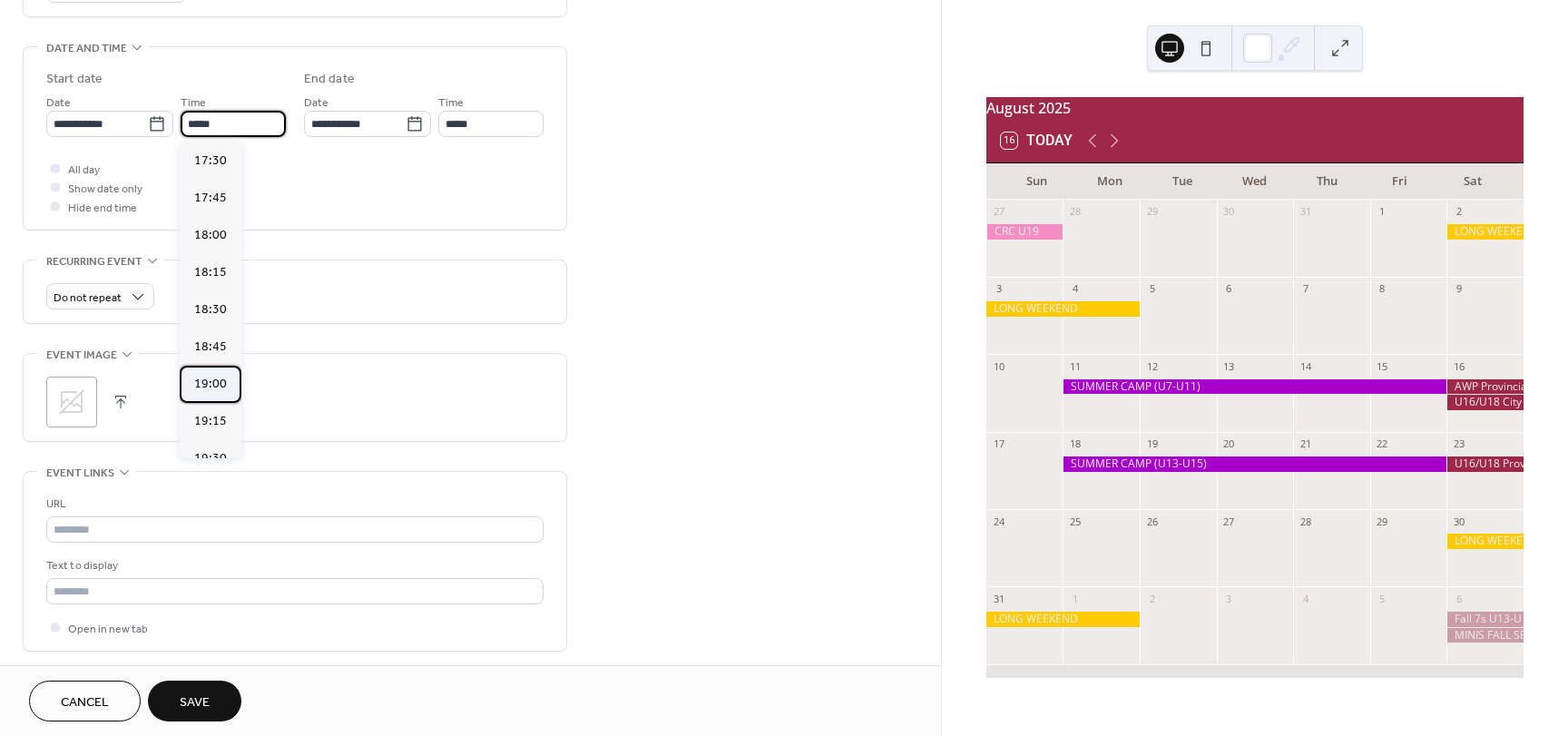 click on "19:00" at bounding box center (211, 384) 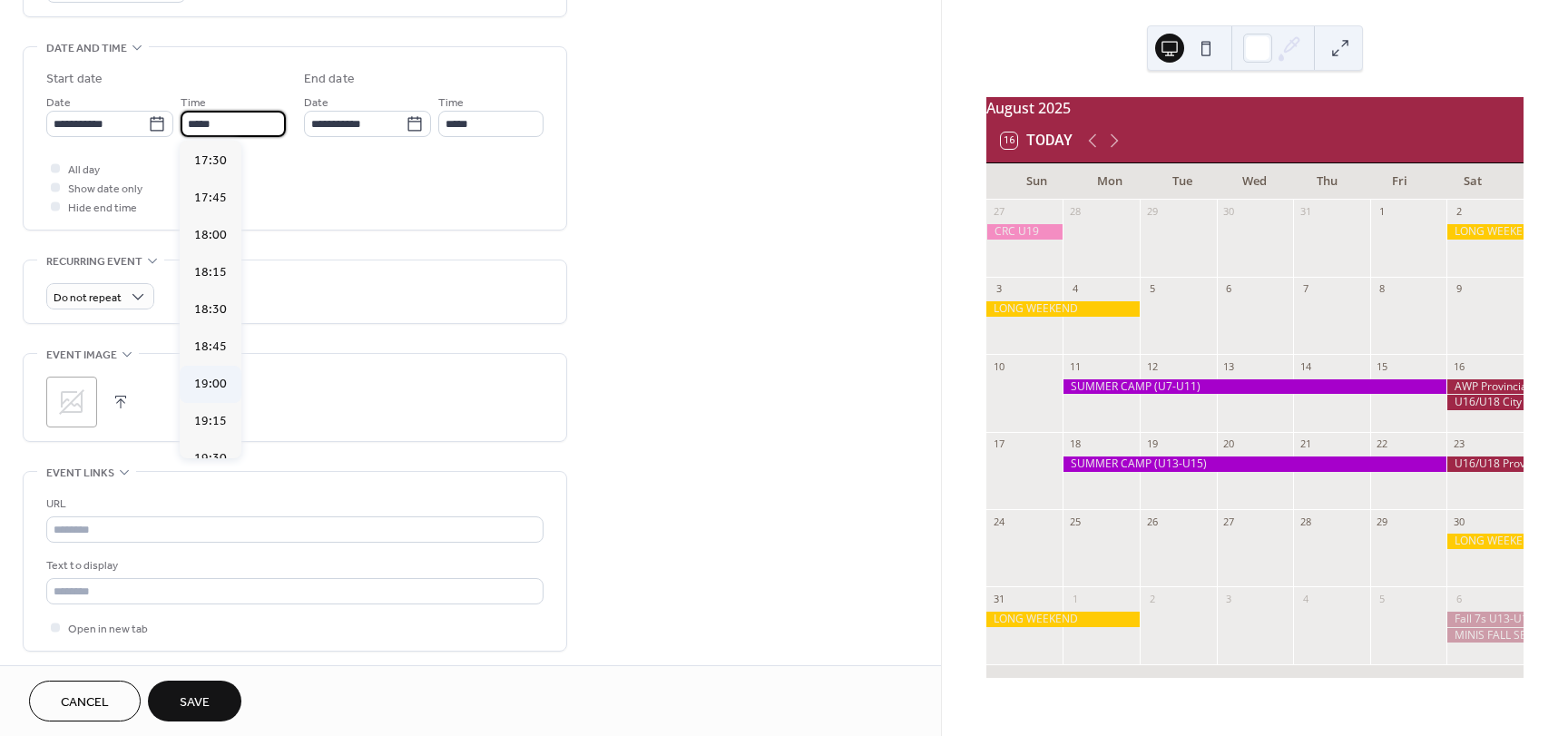 type on "*****" 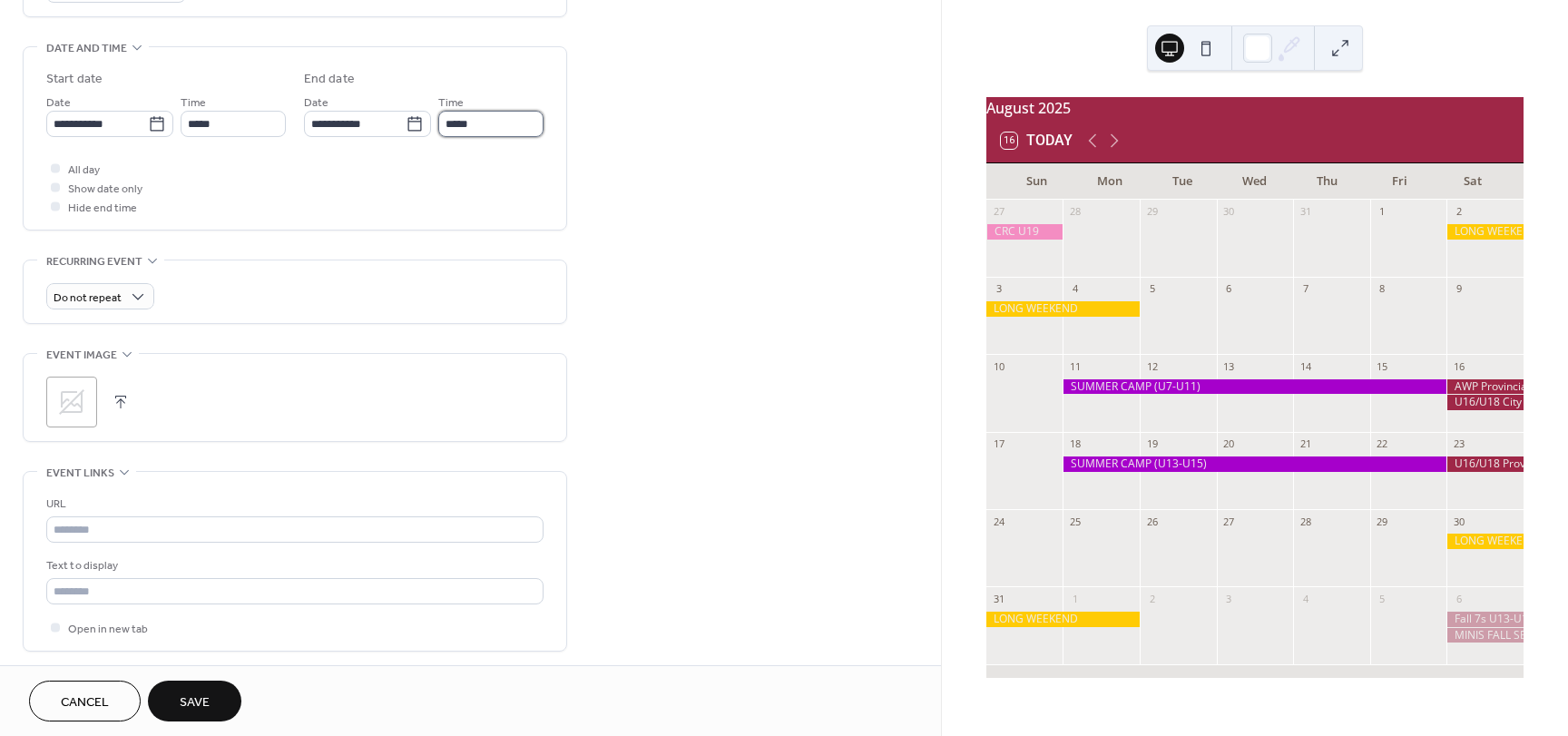 click on "*****" at bounding box center (491, 123) 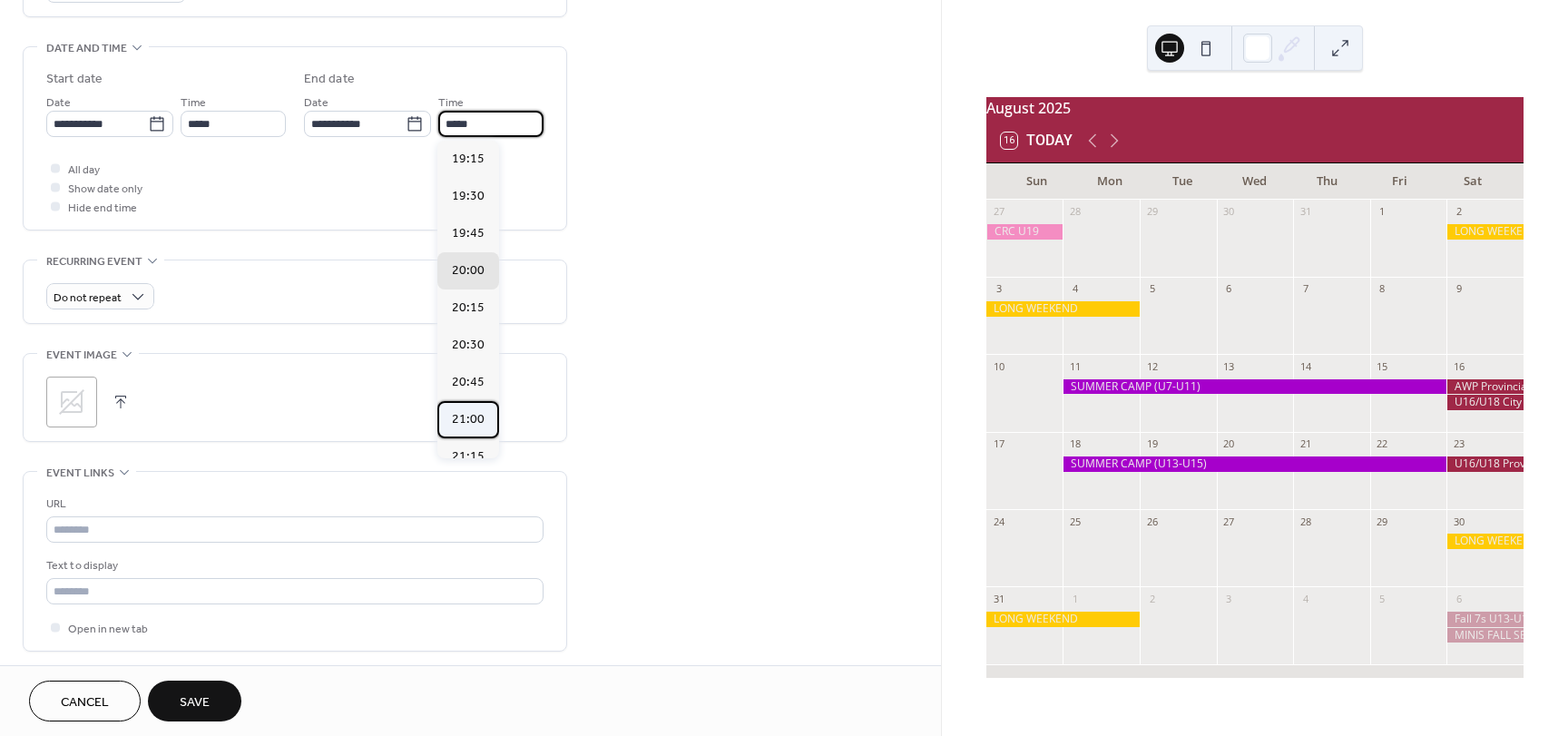 click on "21:00" at bounding box center (468, 419) 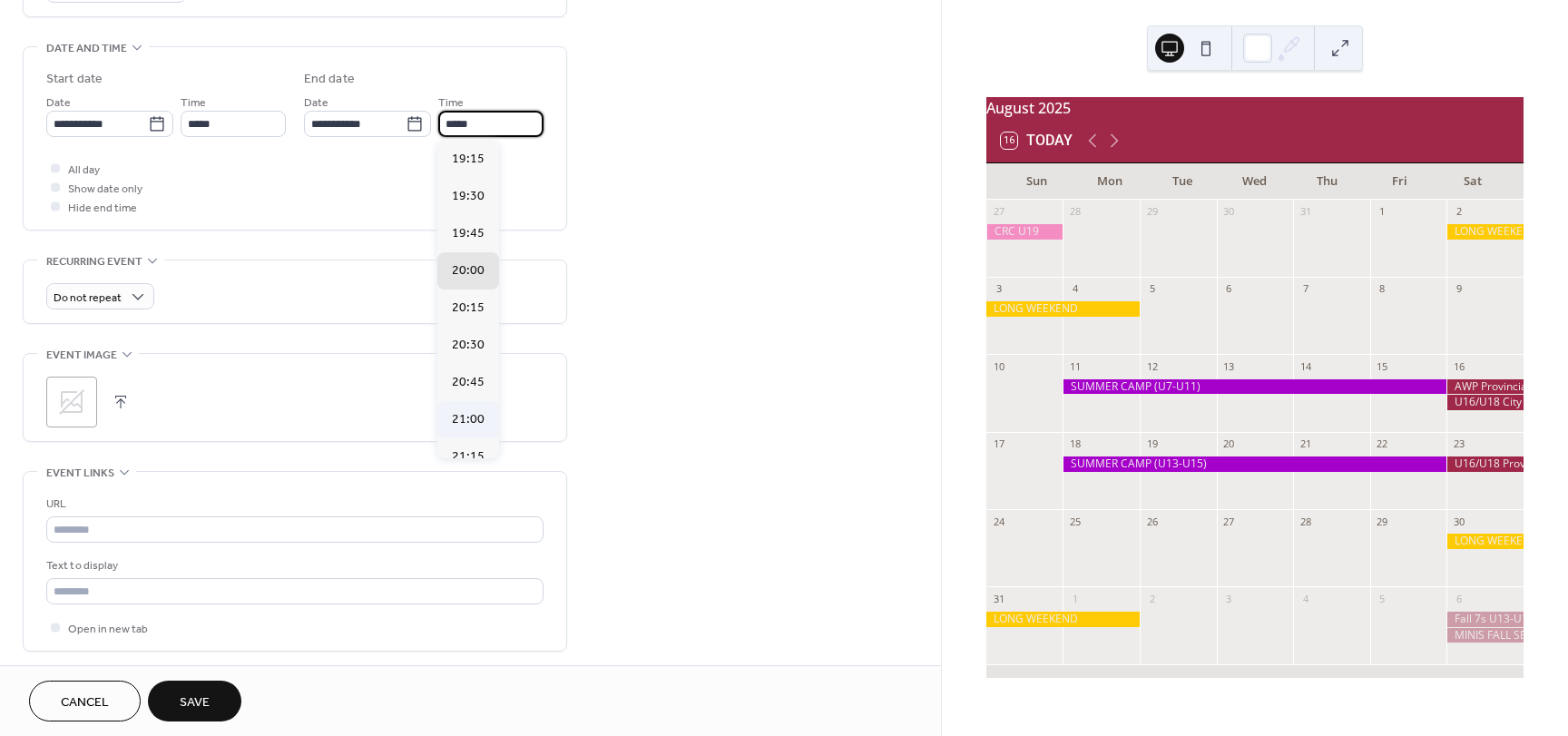 type on "*****" 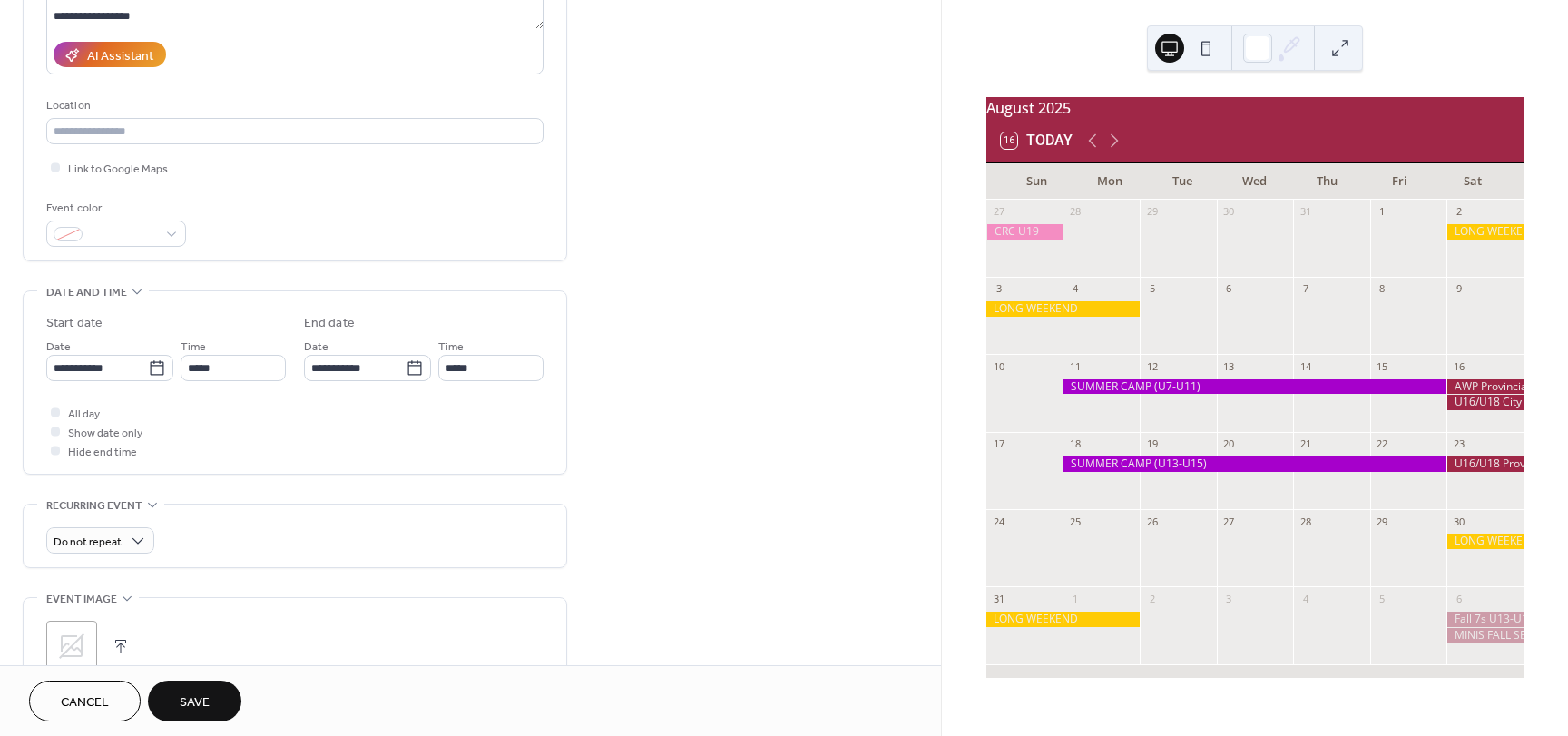 scroll, scrollTop: 215, scrollLeft: 0, axis: vertical 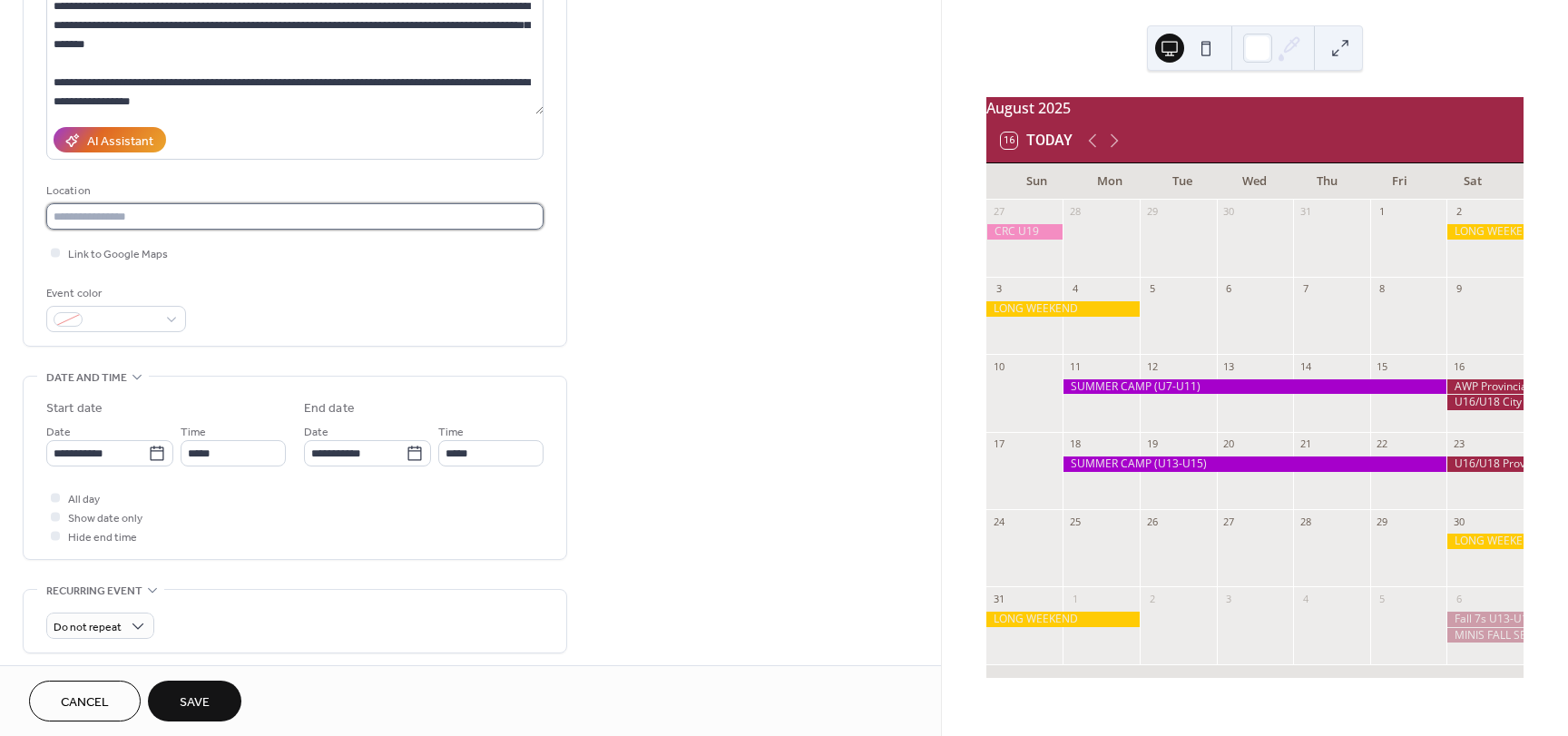 click at bounding box center (295, 216) 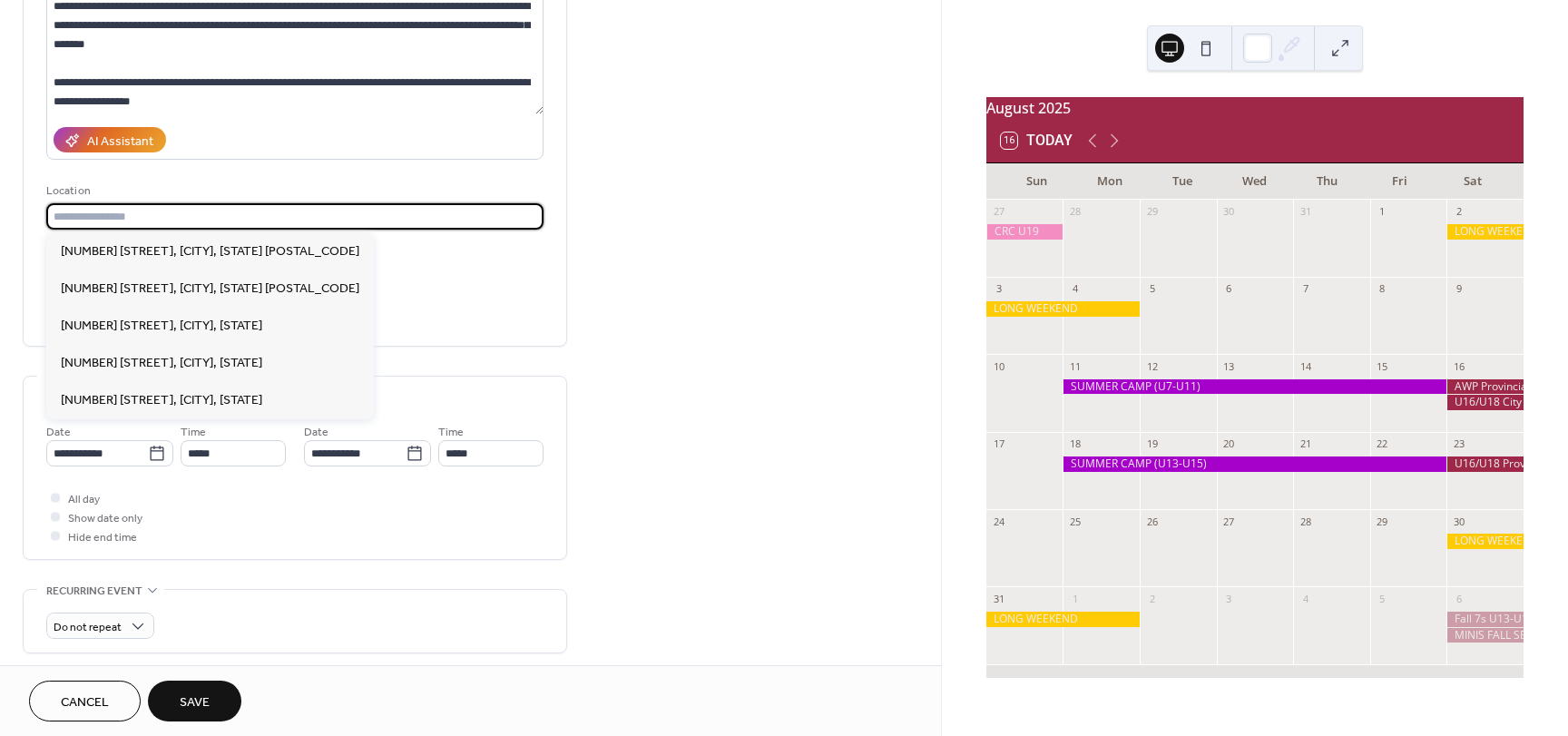 paste on "**********" 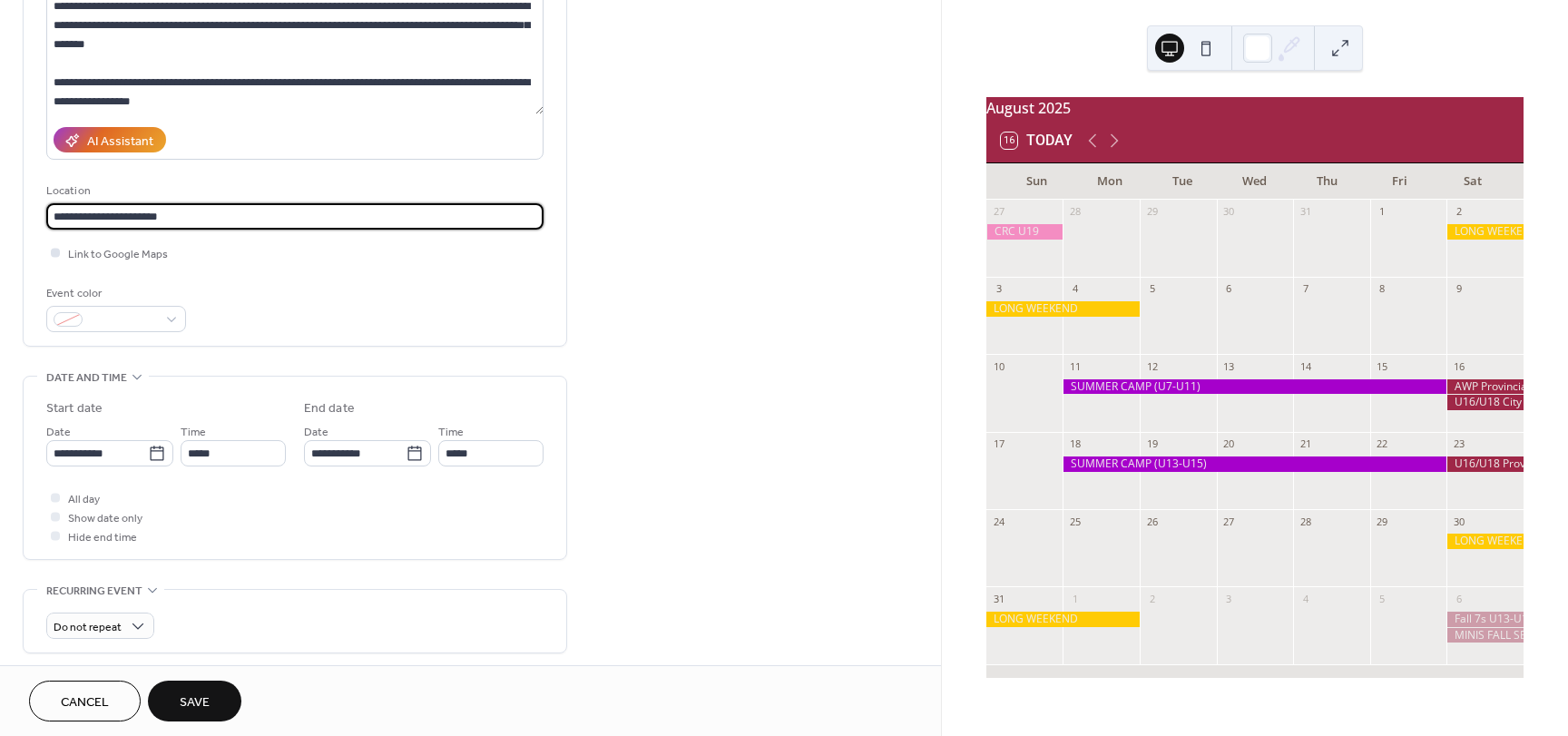 type on "**********" 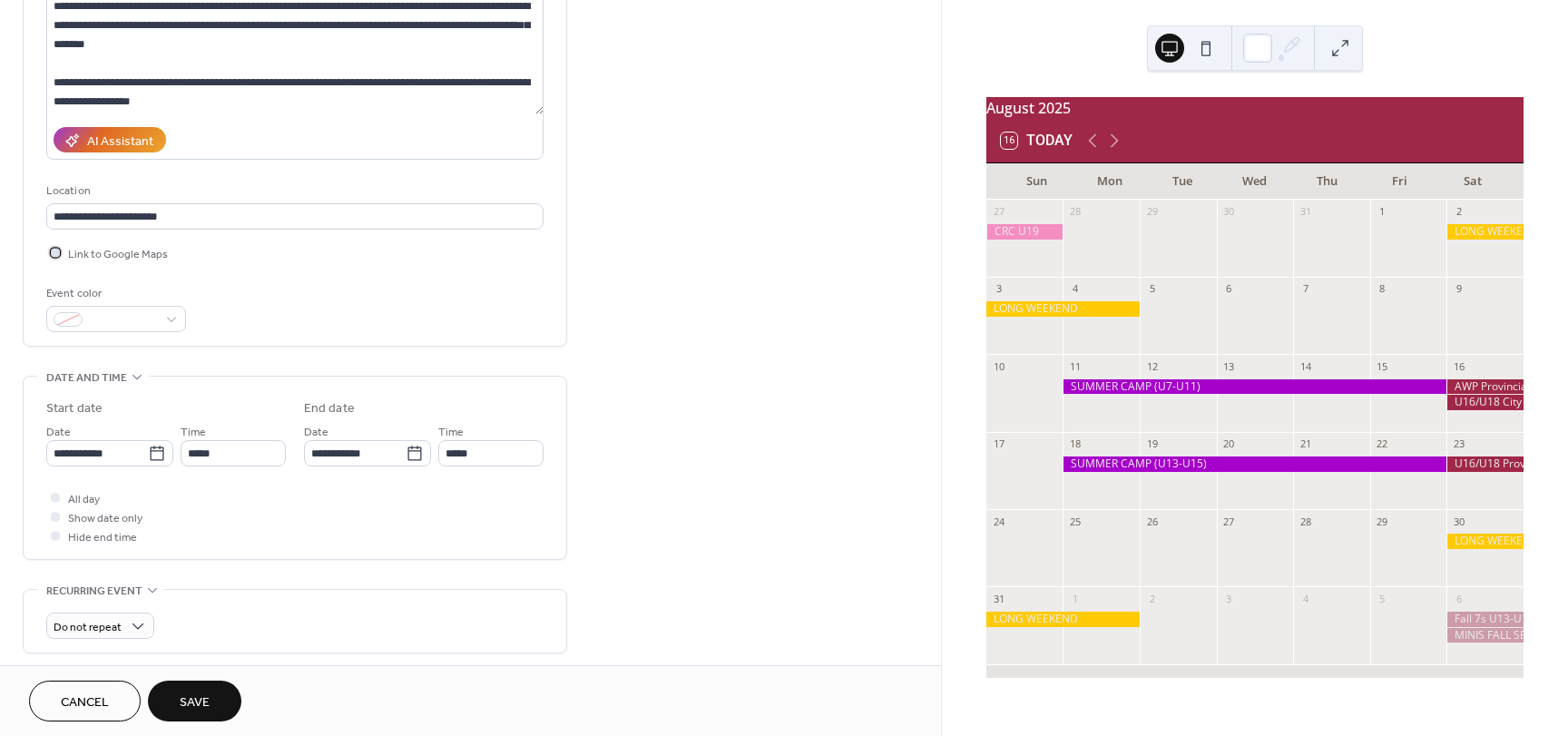 click at bounding box center [55, 252] 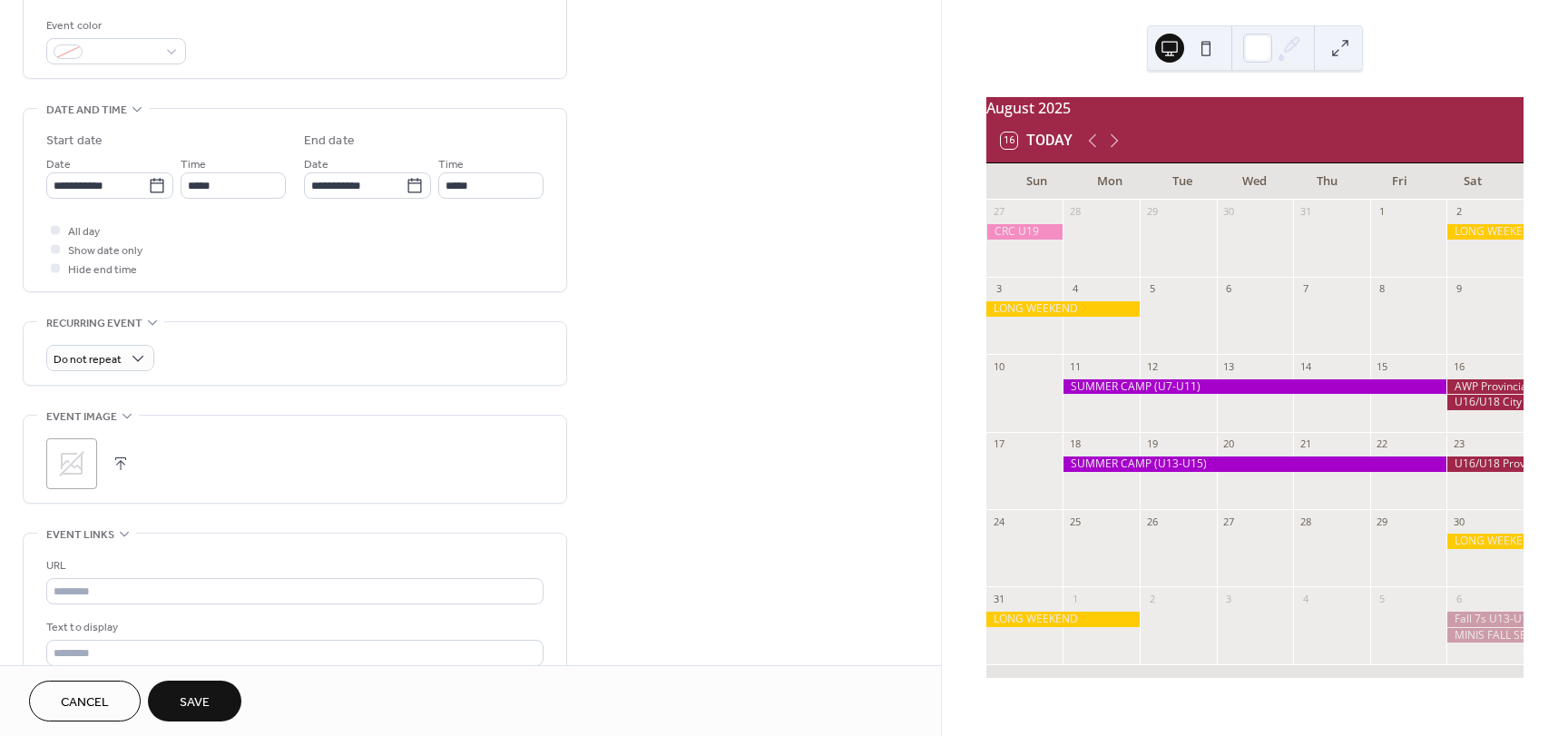 scroll, scrollTop: 487, scrollLeft: 0, axis: vertical 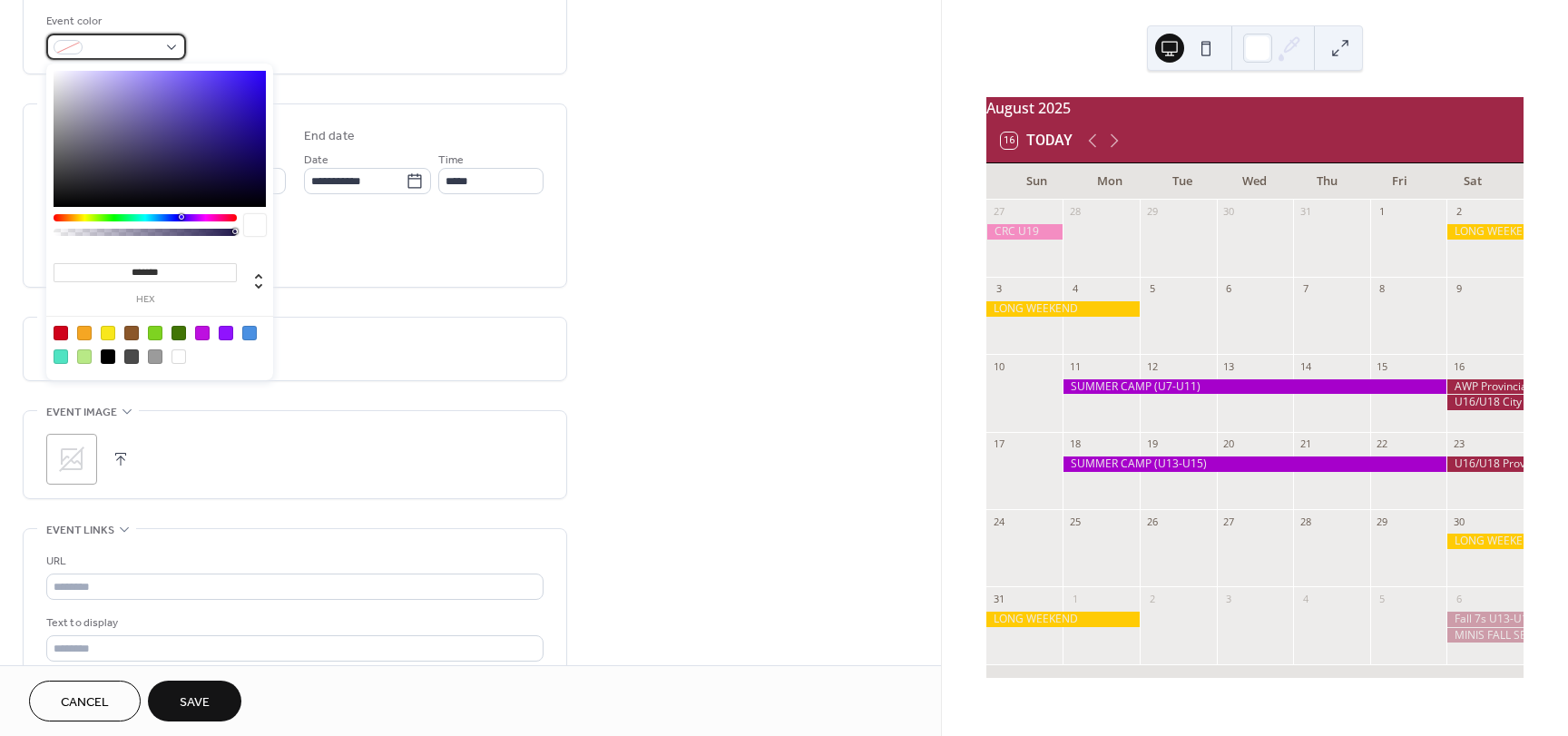 click at bounding box center (116, 46) 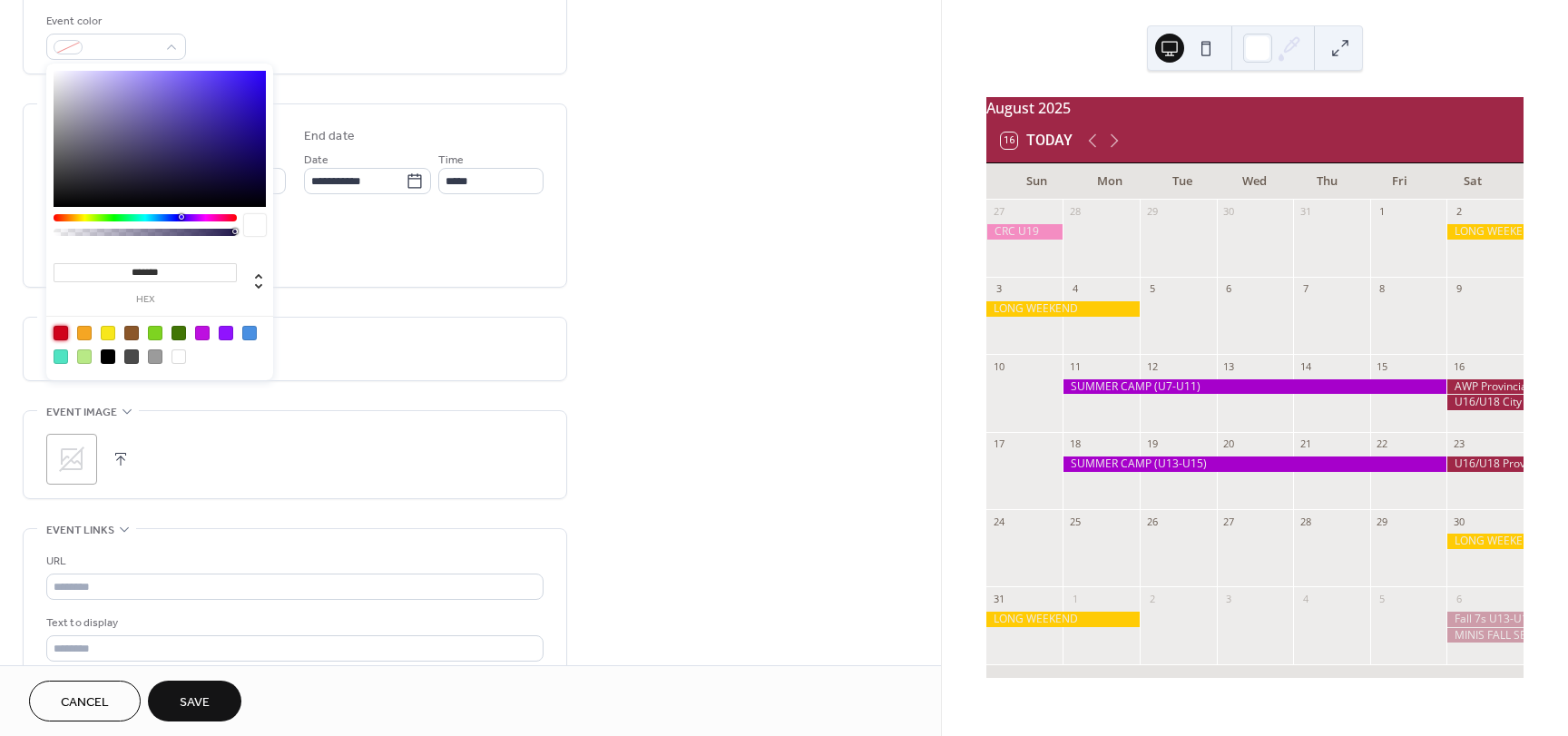 click at bounding box center [61, 333] 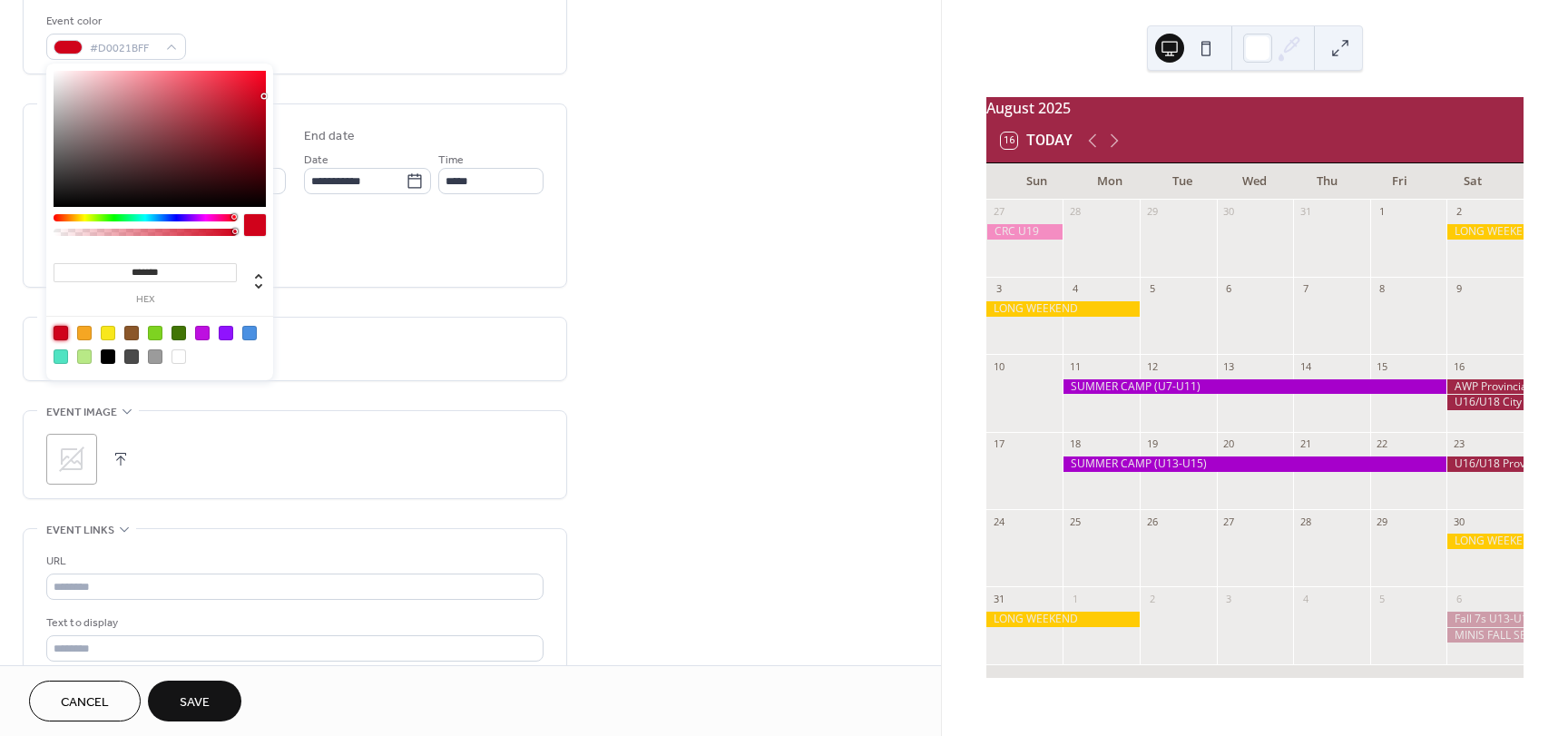 click on "**********" at bounding box center [470, 275] 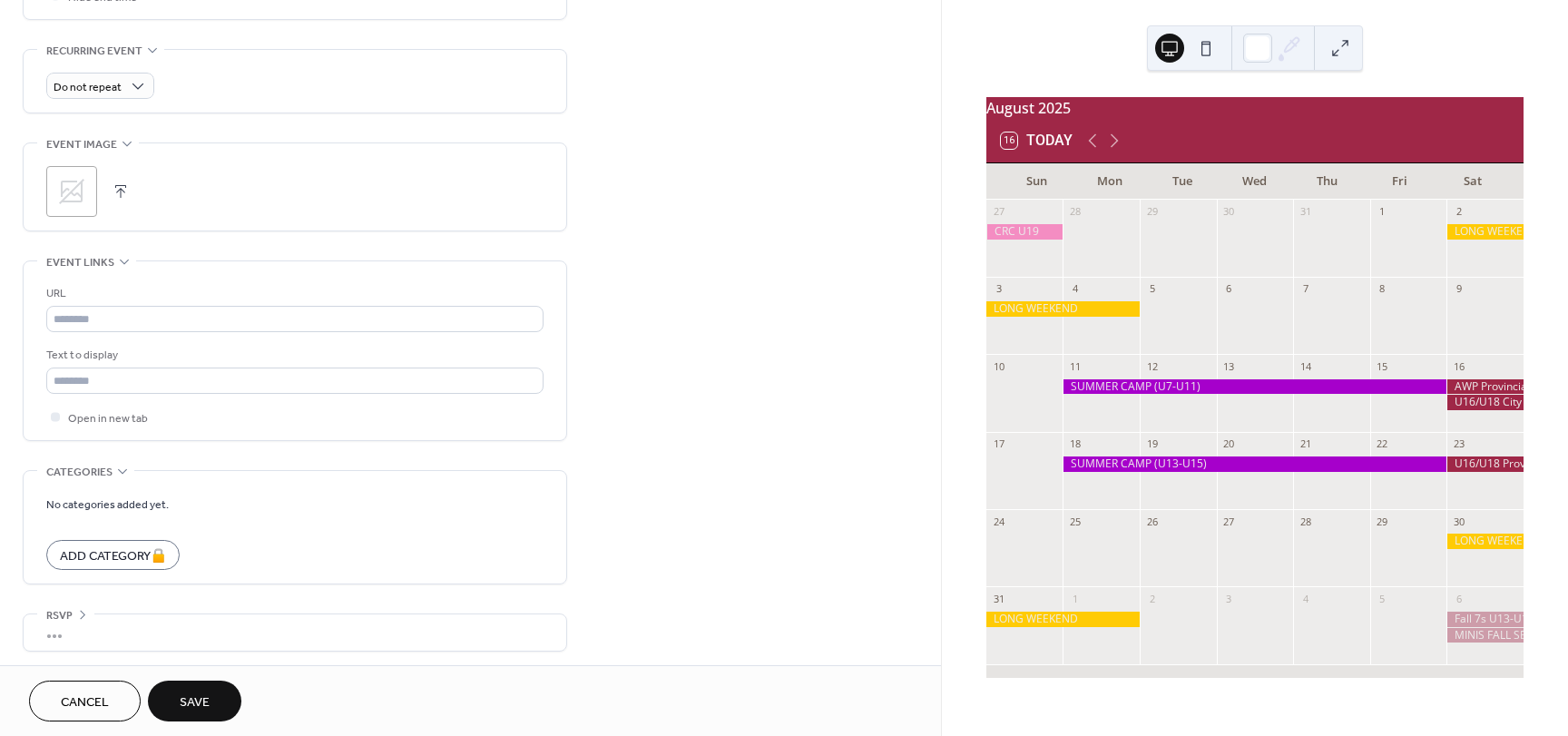 scroll, scrollTop: 760, scrollLeft: 0, axis: vertical 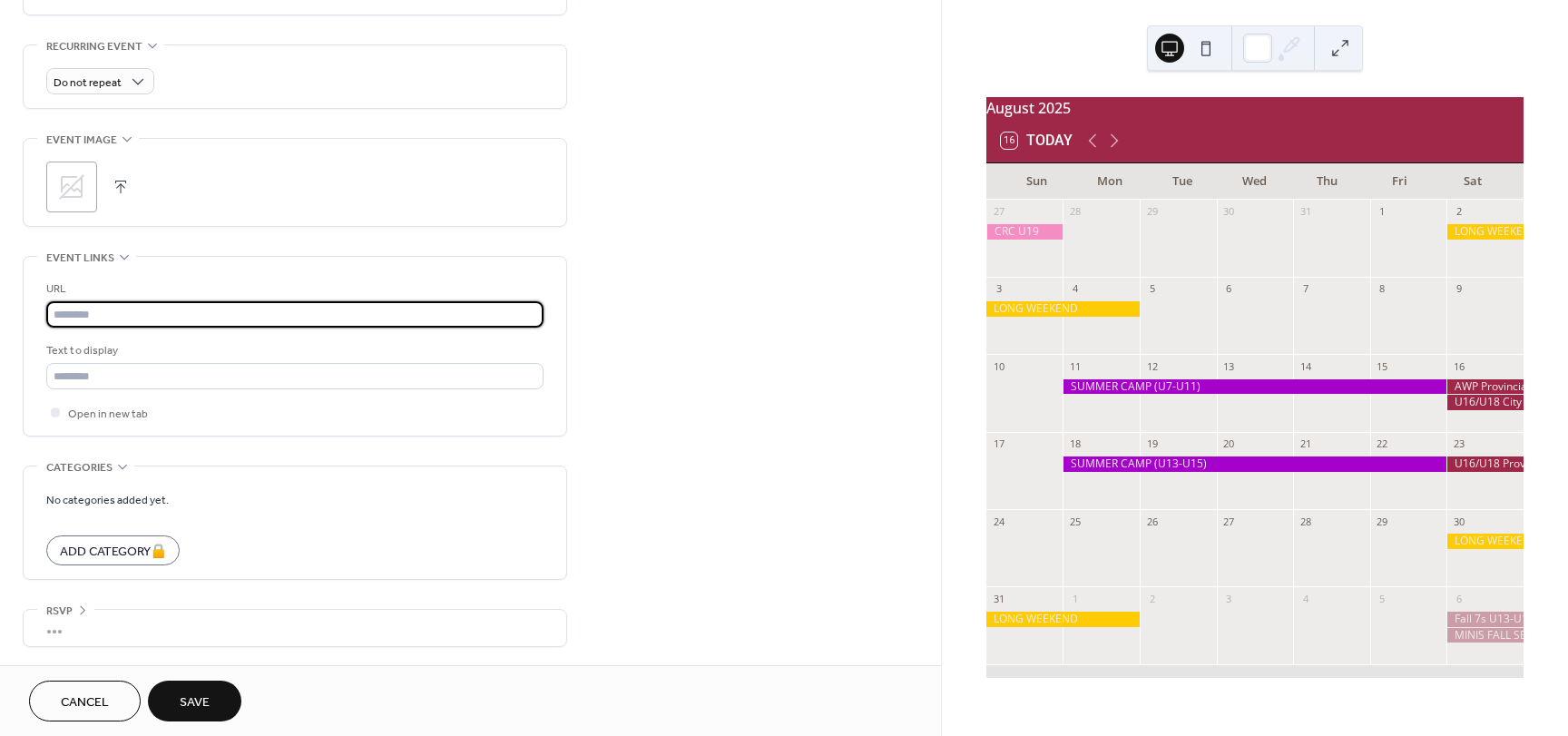 click at bounding box center [295, 314] 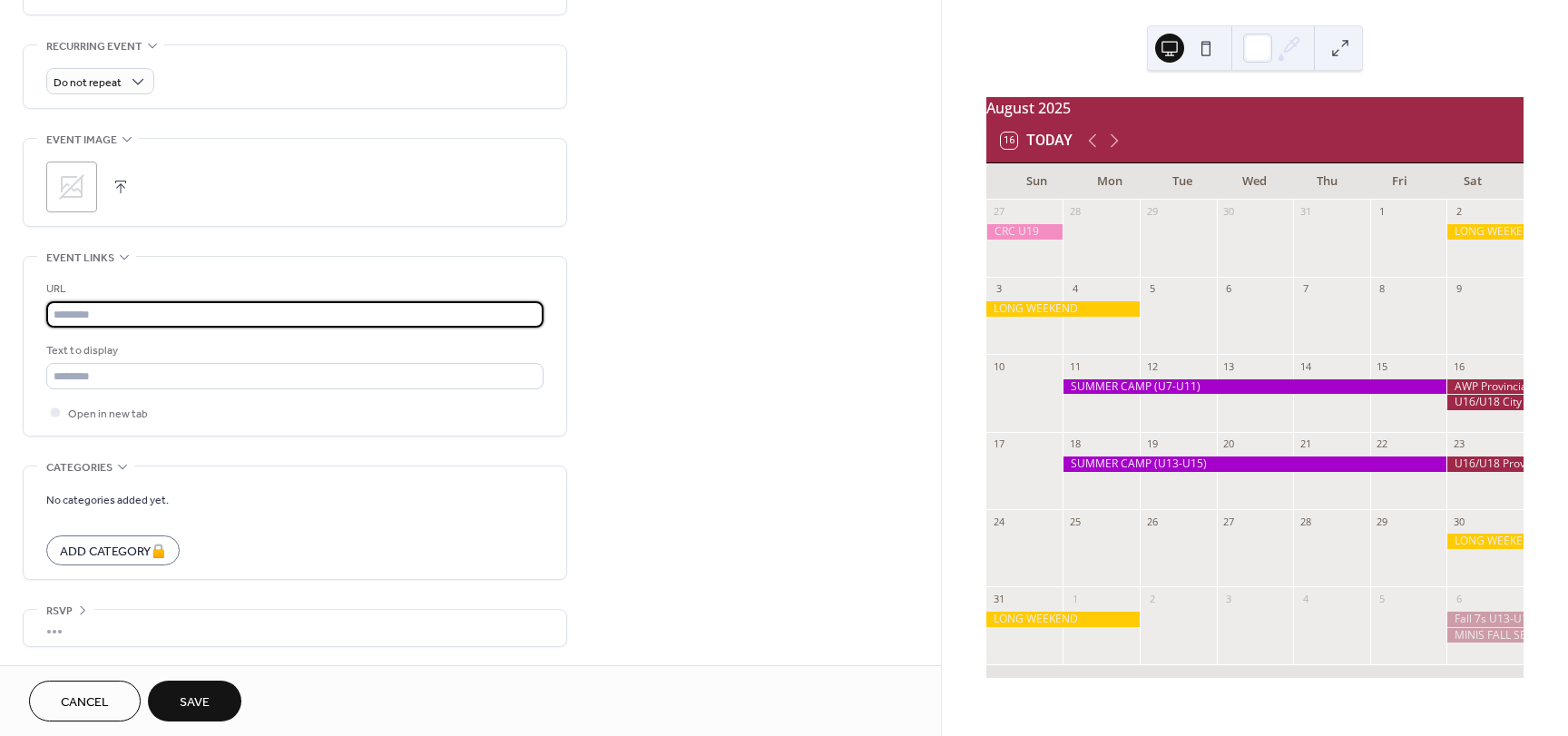 paste on "**********" 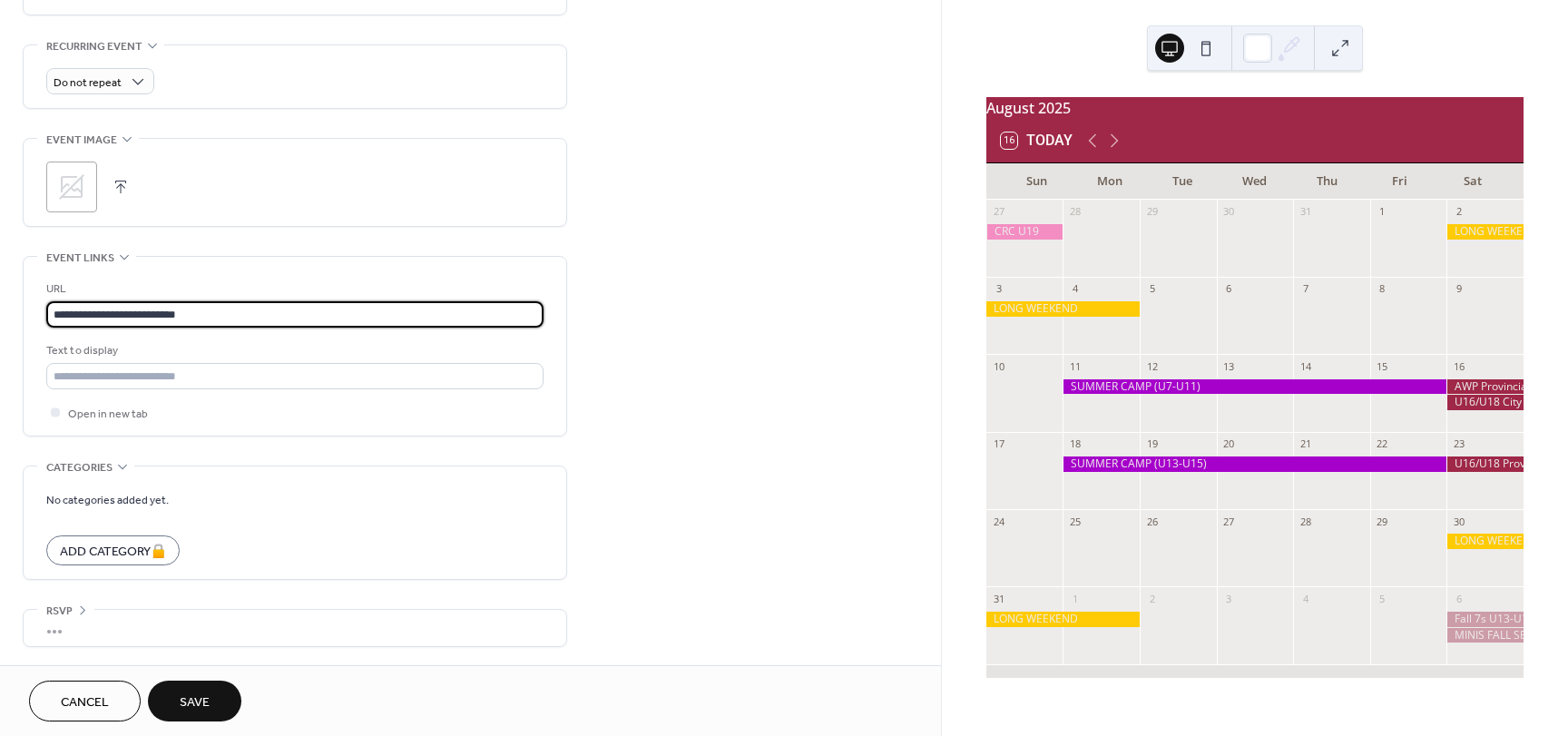 type on "**********" 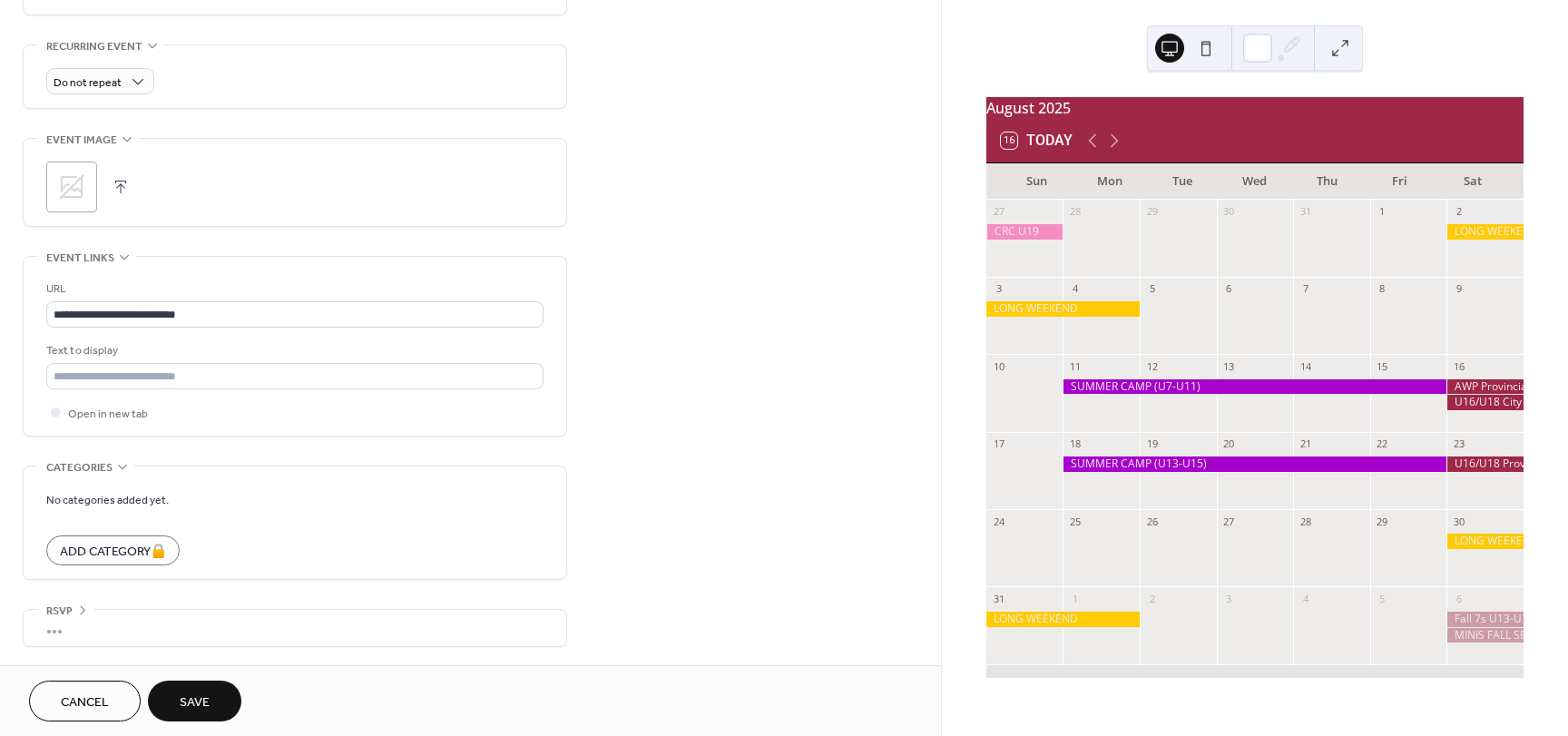 click 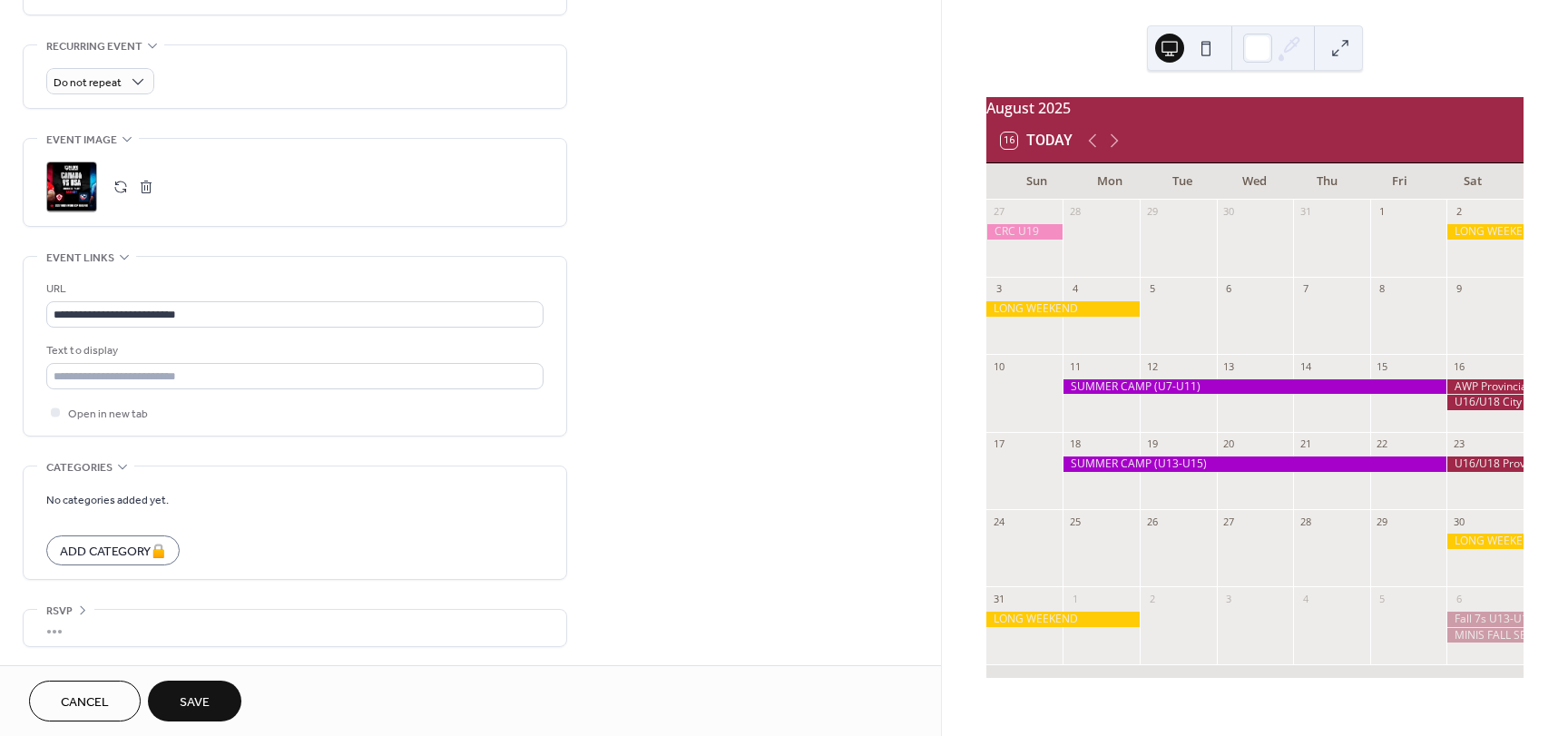 click on ";" at bounding box center [72, 187] 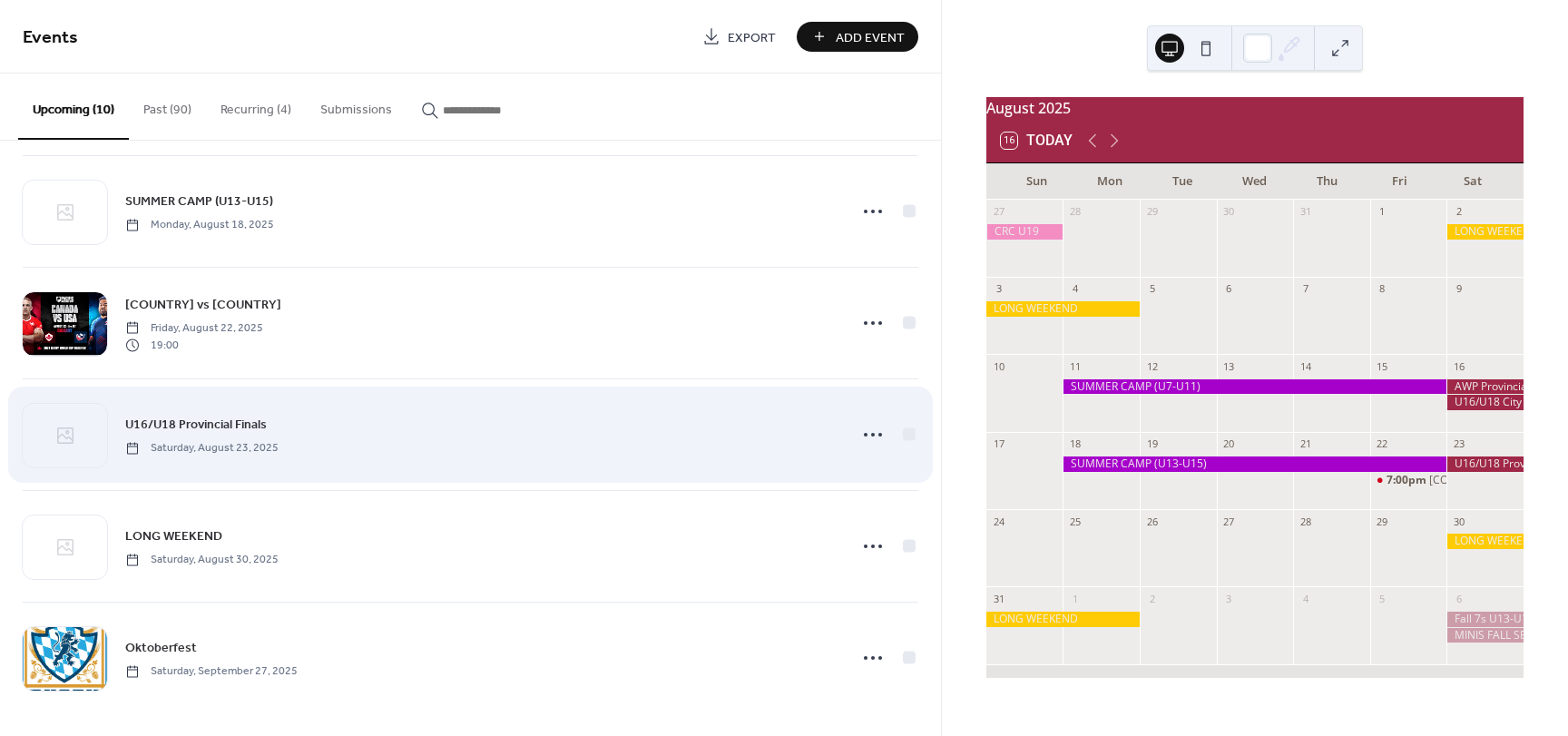 scroll, scrollTop: 574, scrollLeft: 0, axis: vertical 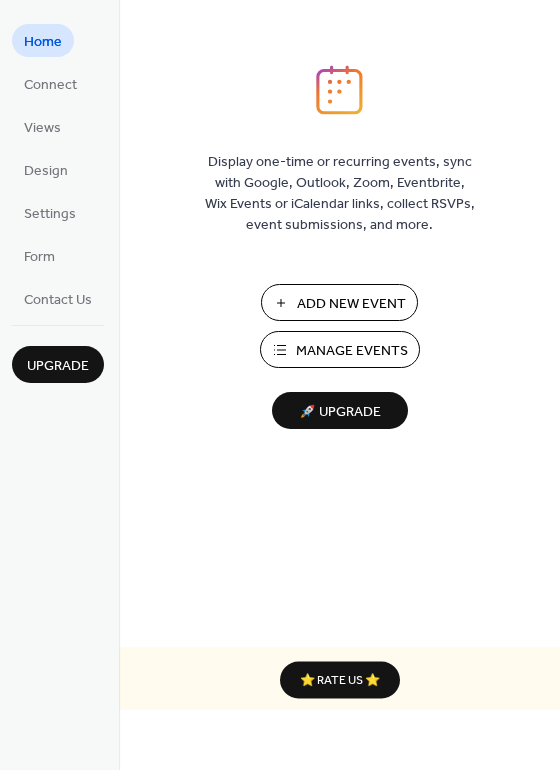 click on "Manage Events" at bounding box center [352, 351] 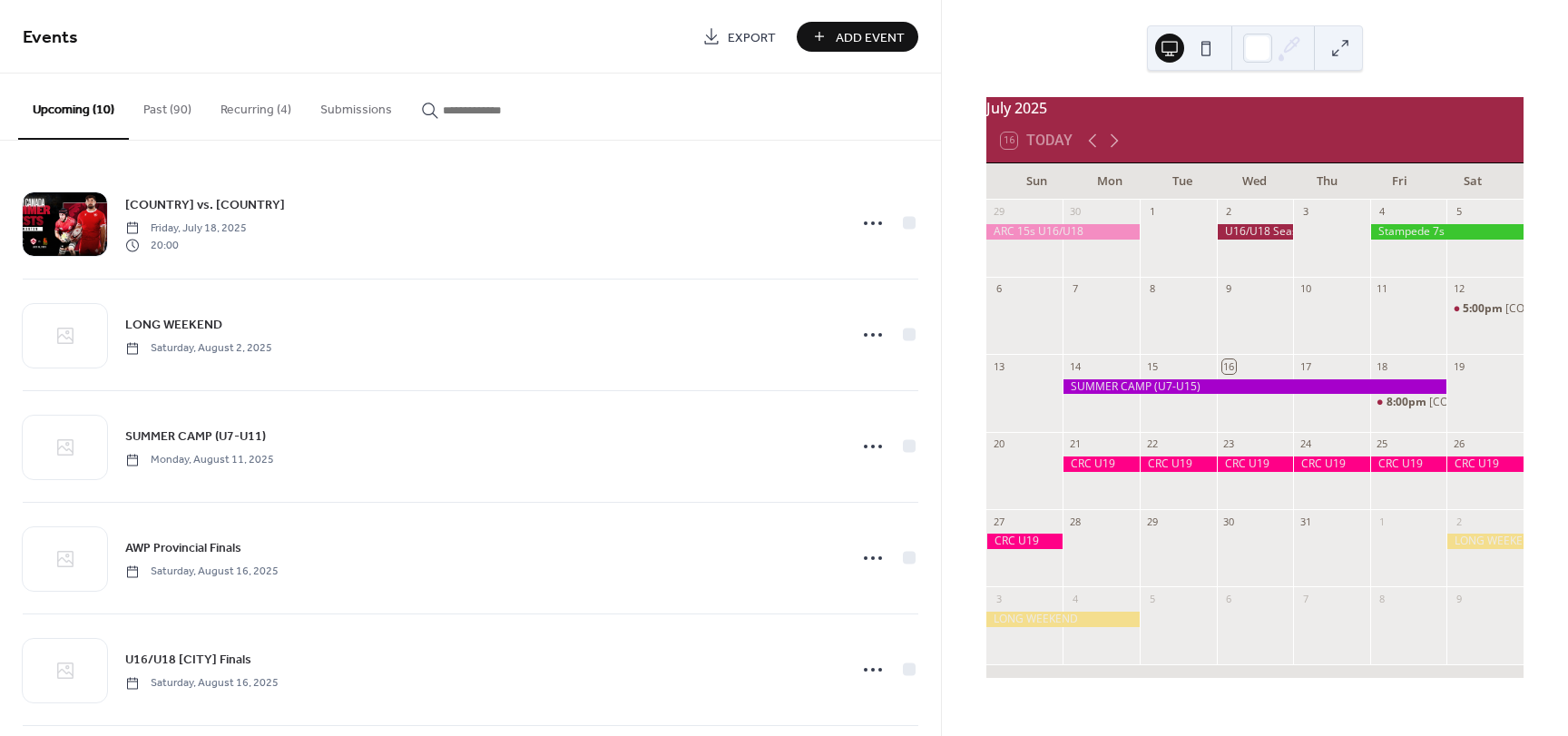 scroll, scrollTop: 0, scrollLeft: 0, axis: both 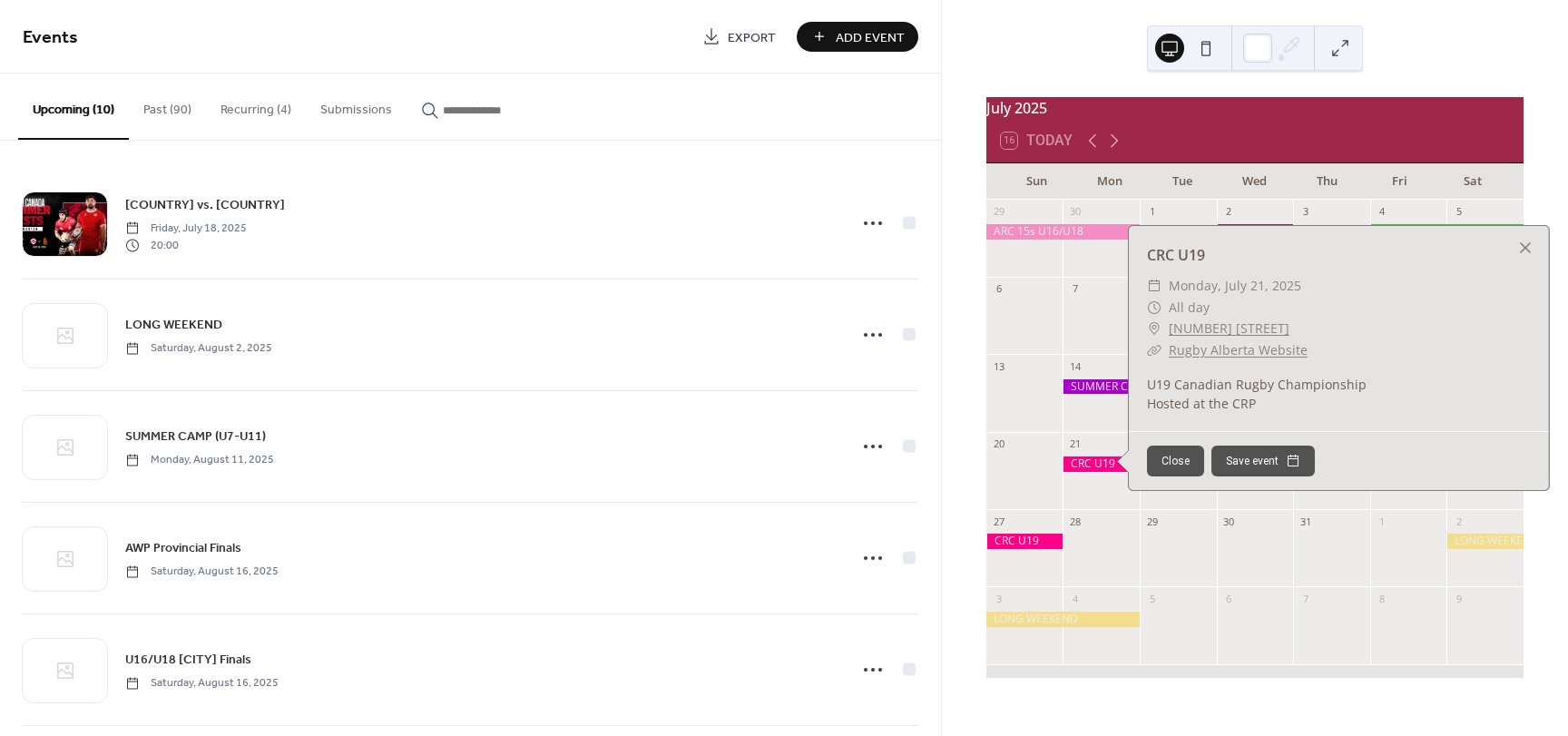 click on "Upcoming (10)" at bounding box center (74, 106) 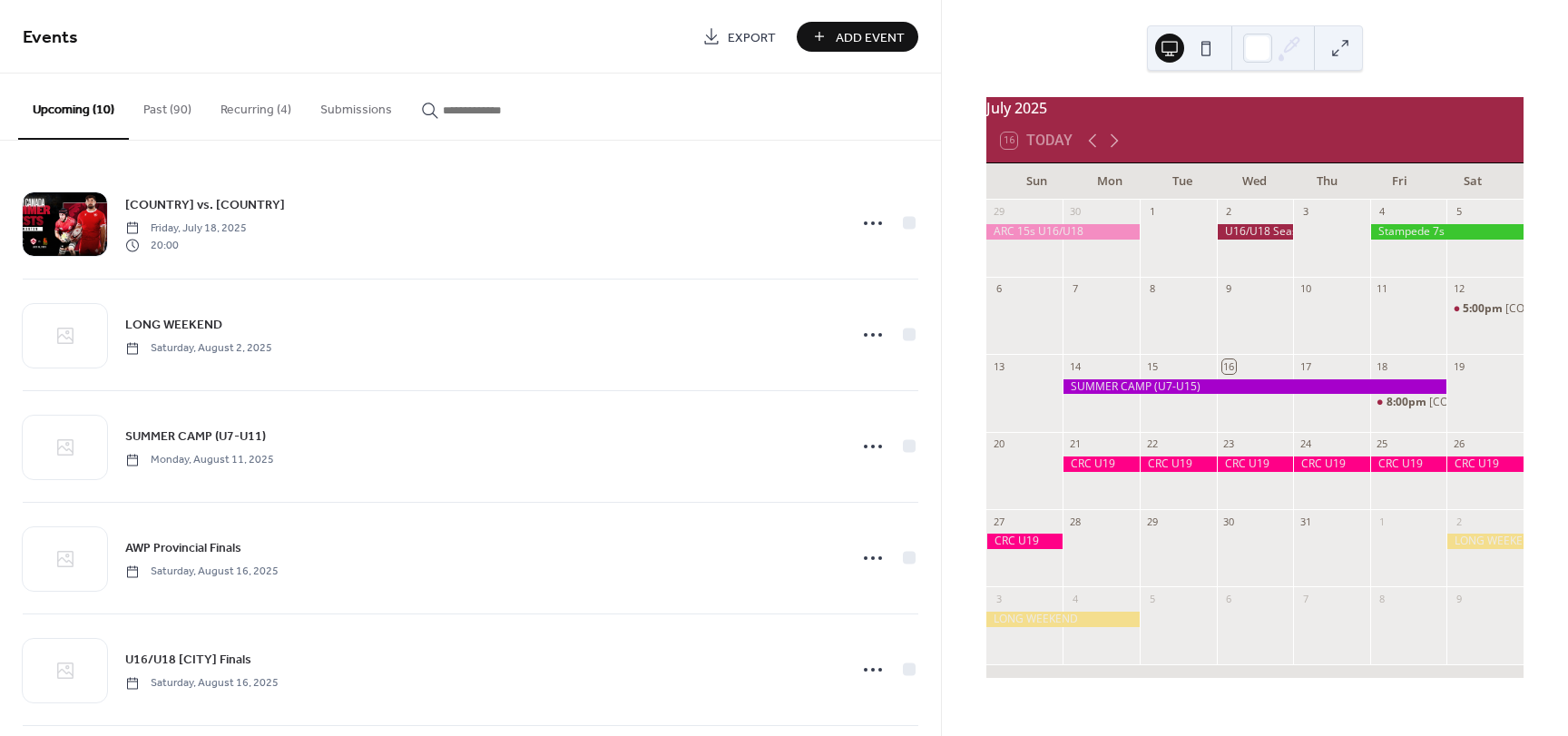 click on "Recurring (4)" at bounding box center (256, 105) 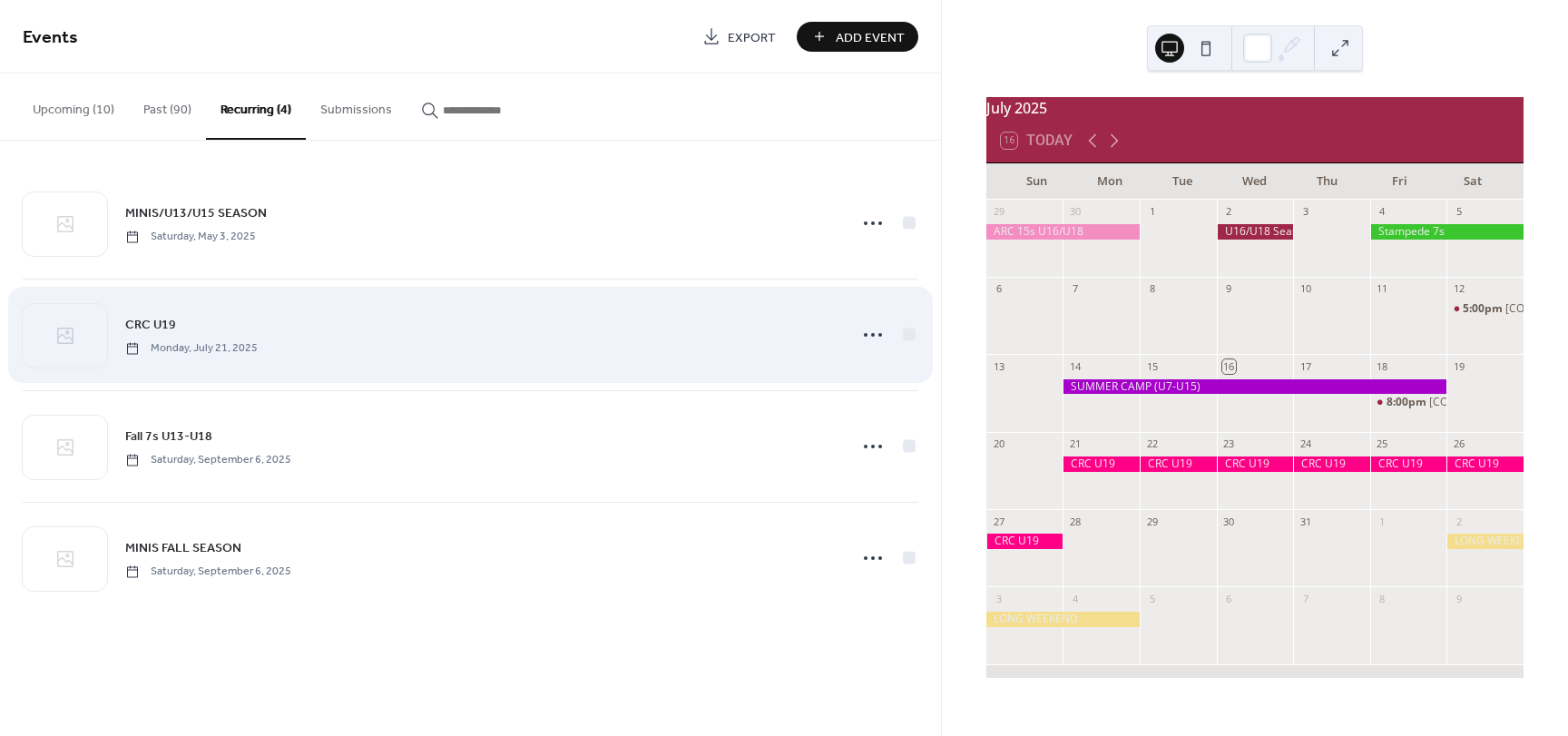 click on "CRC U19 Monday, July 21, 2025" at bounding box center [480, 334] 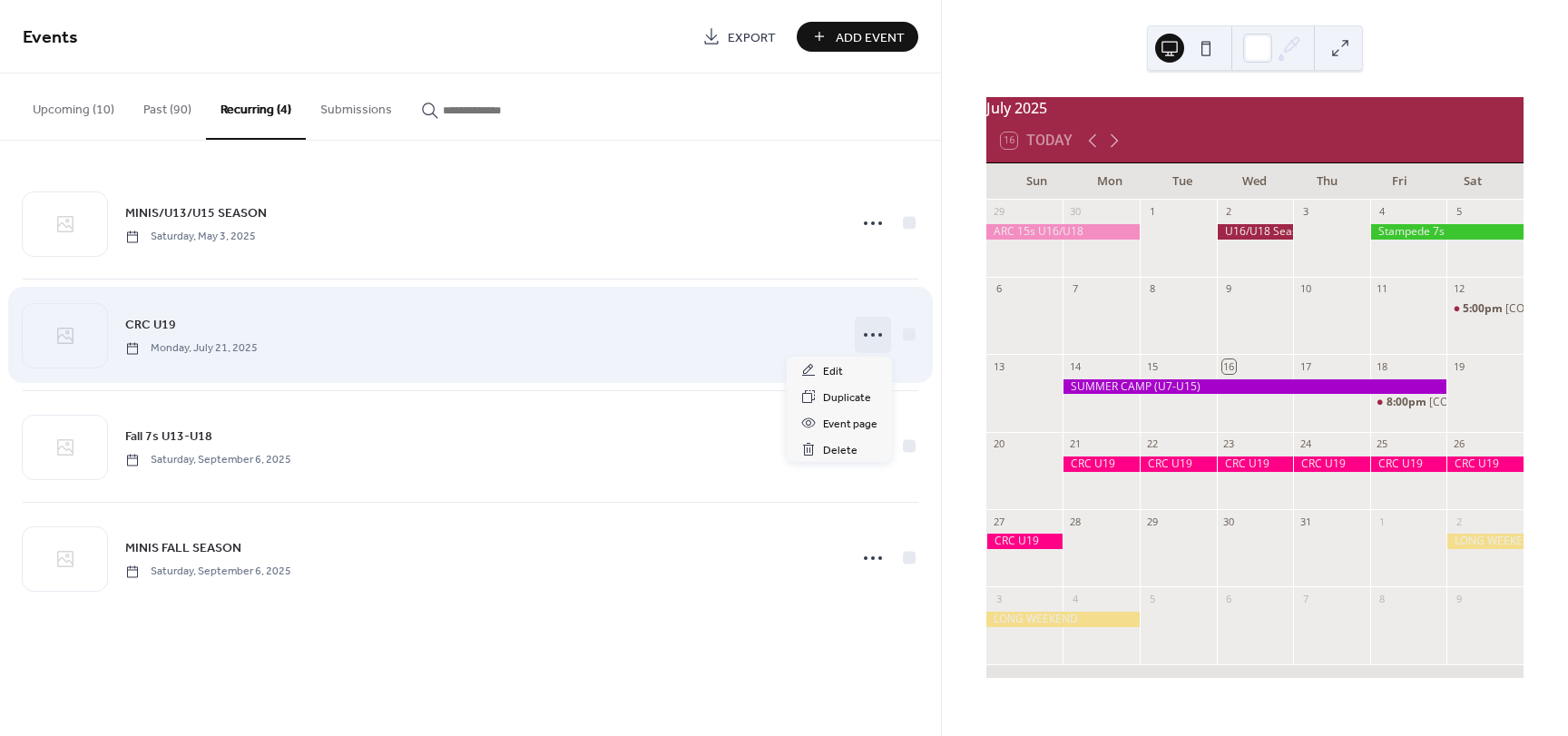 click 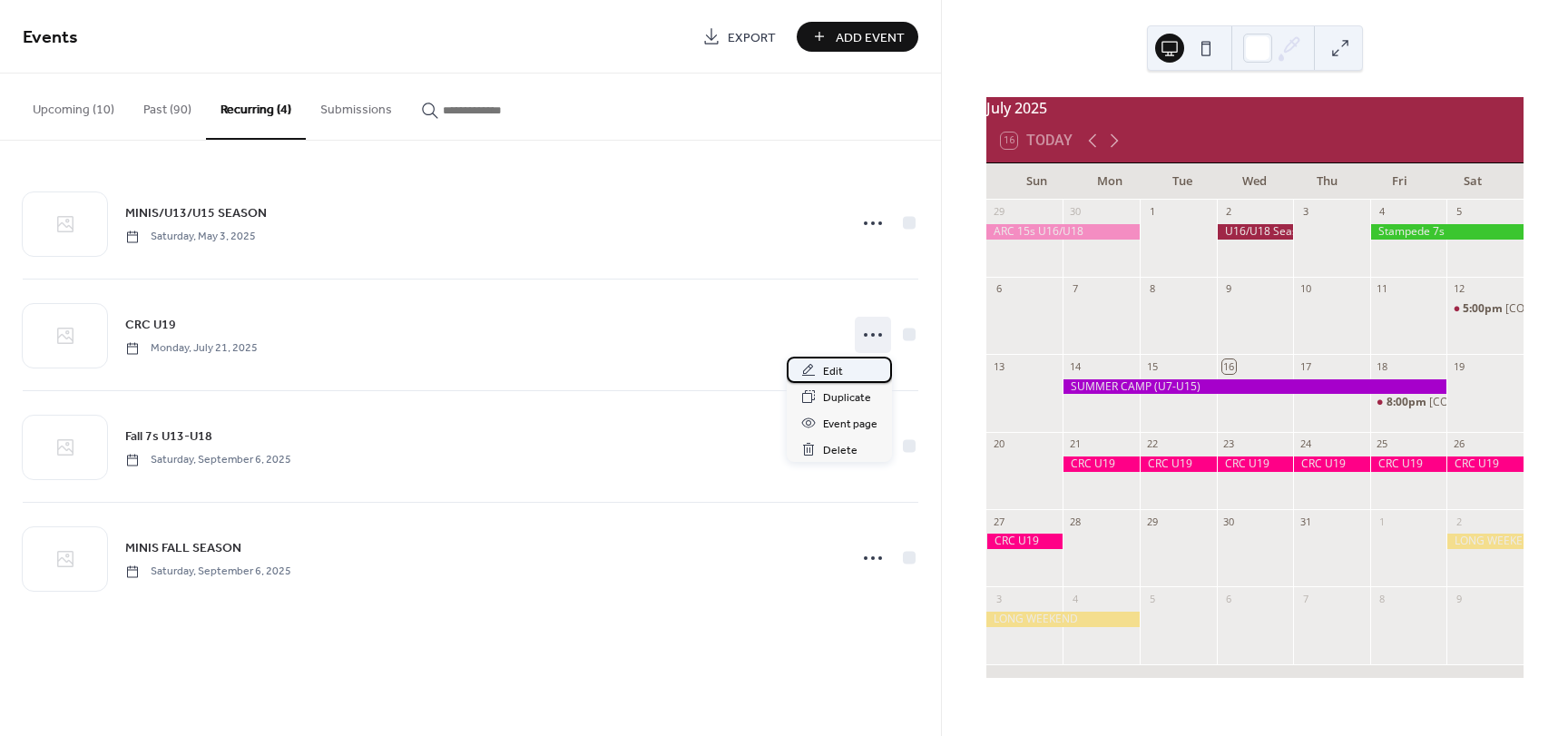 click on "Edit" at bounding box center [833, 371] 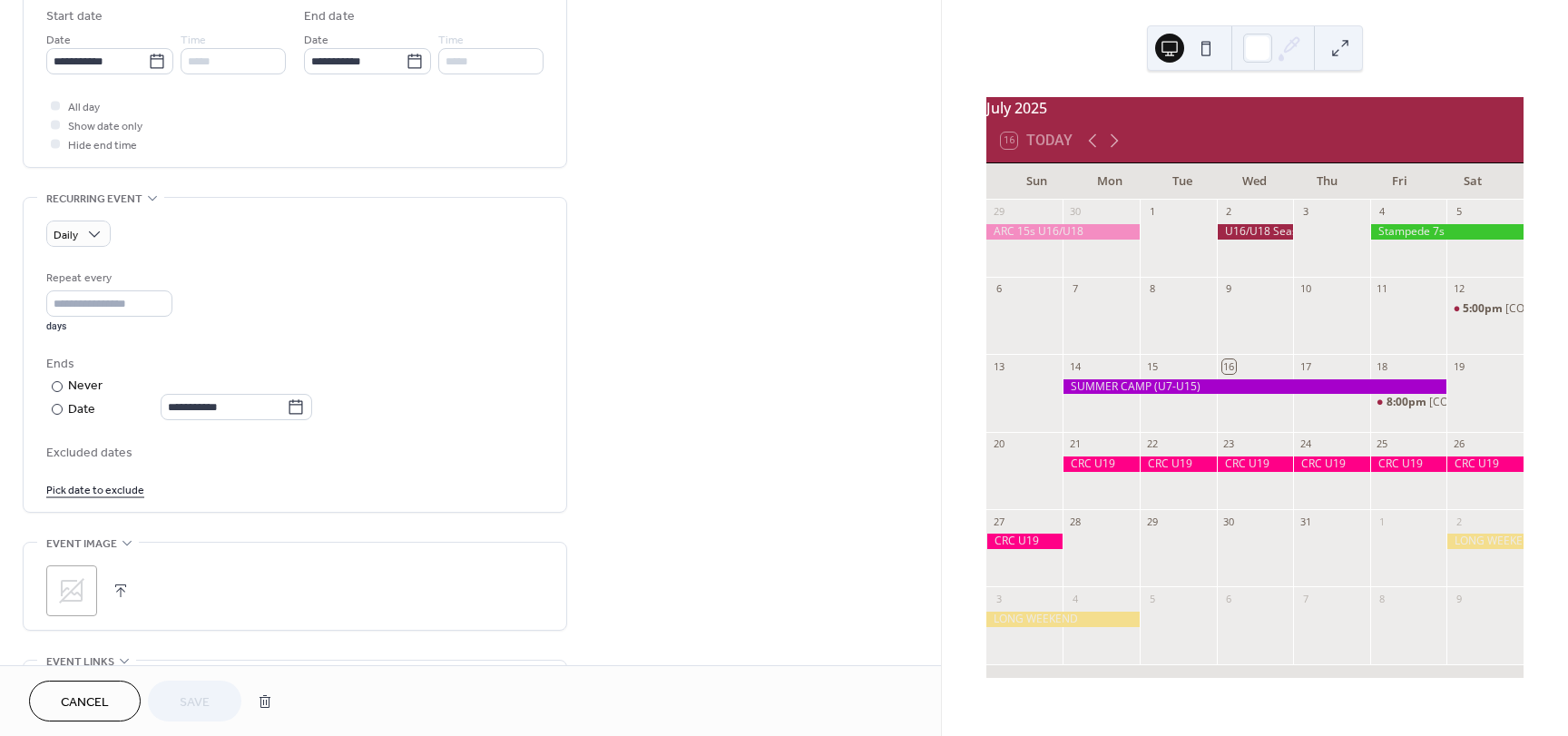 scroll, scrollTop: 635, scrollLeft: 0, axis: vertical 